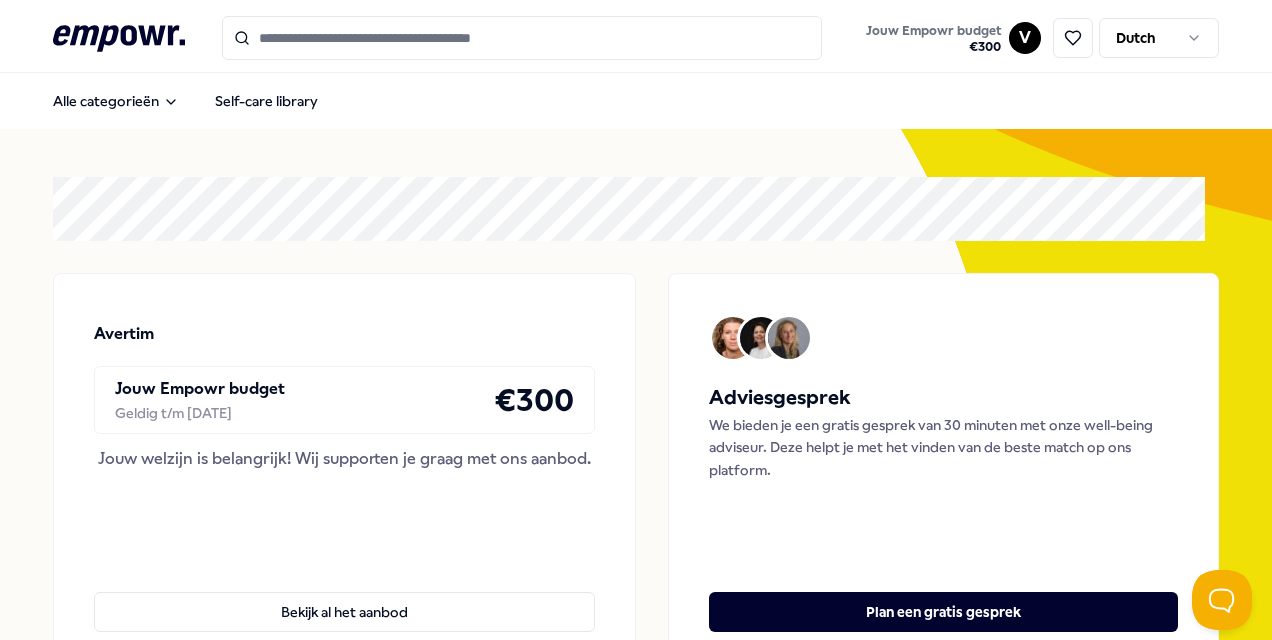 scroll, scrollTop: 0, scrollLeft: 0, axis: both 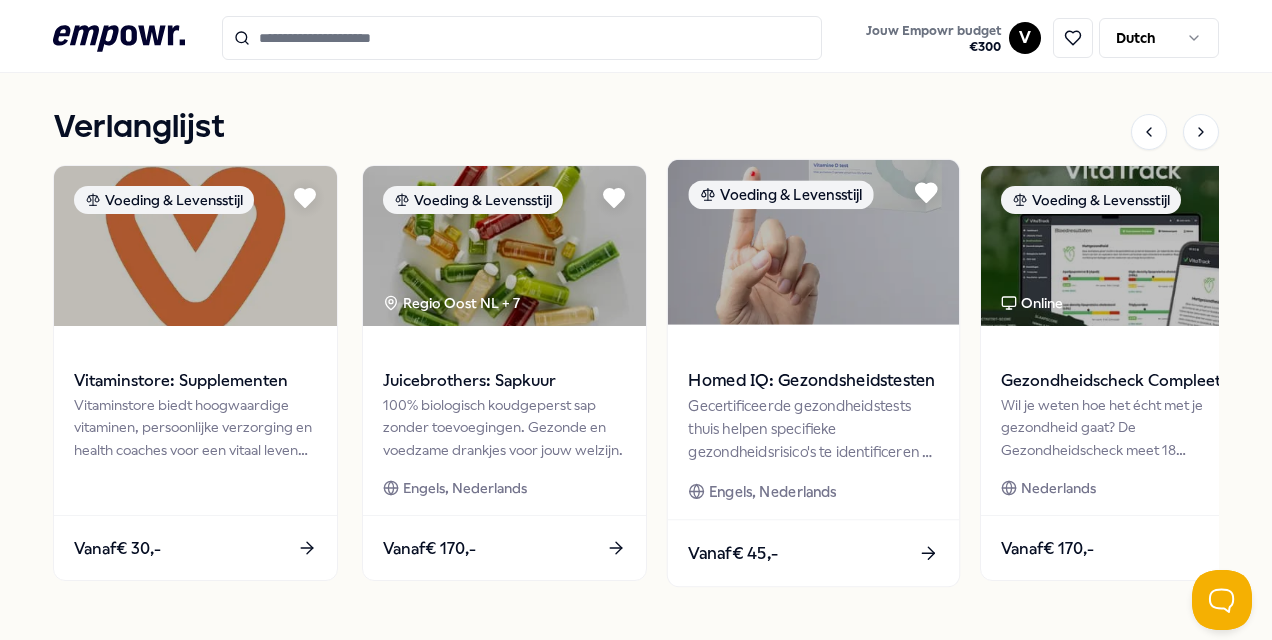 click at bounding box center (813, 242) 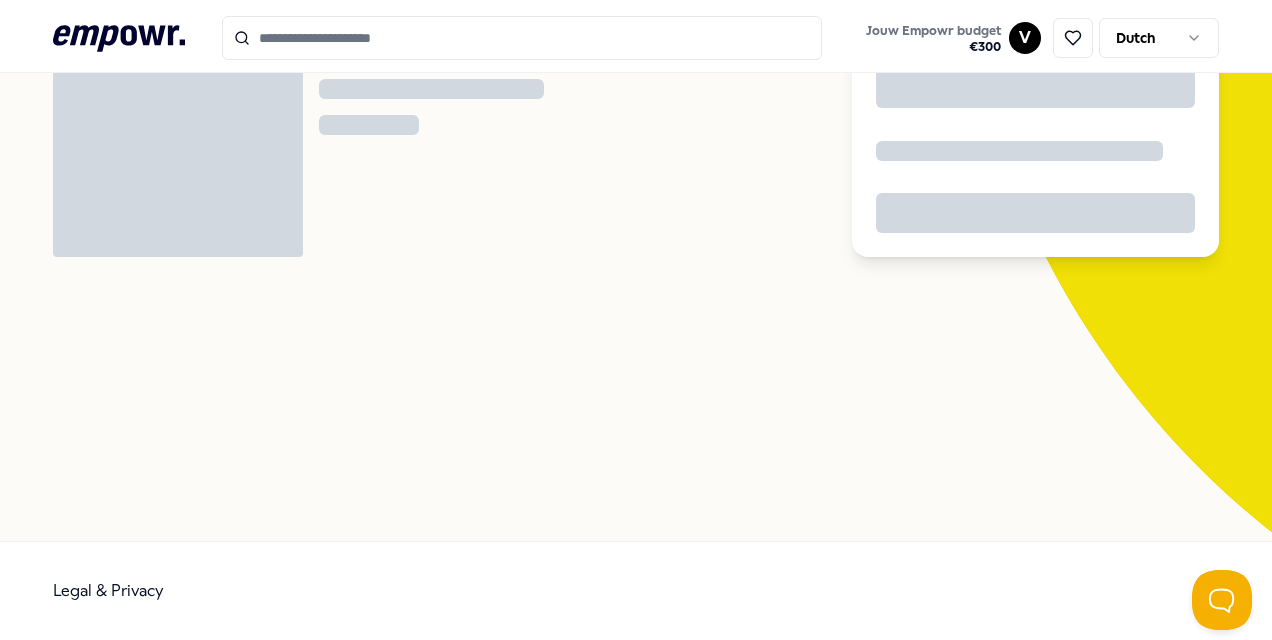 scroll, scrollTop: 129, scrollLeft: 0, axis: vertical 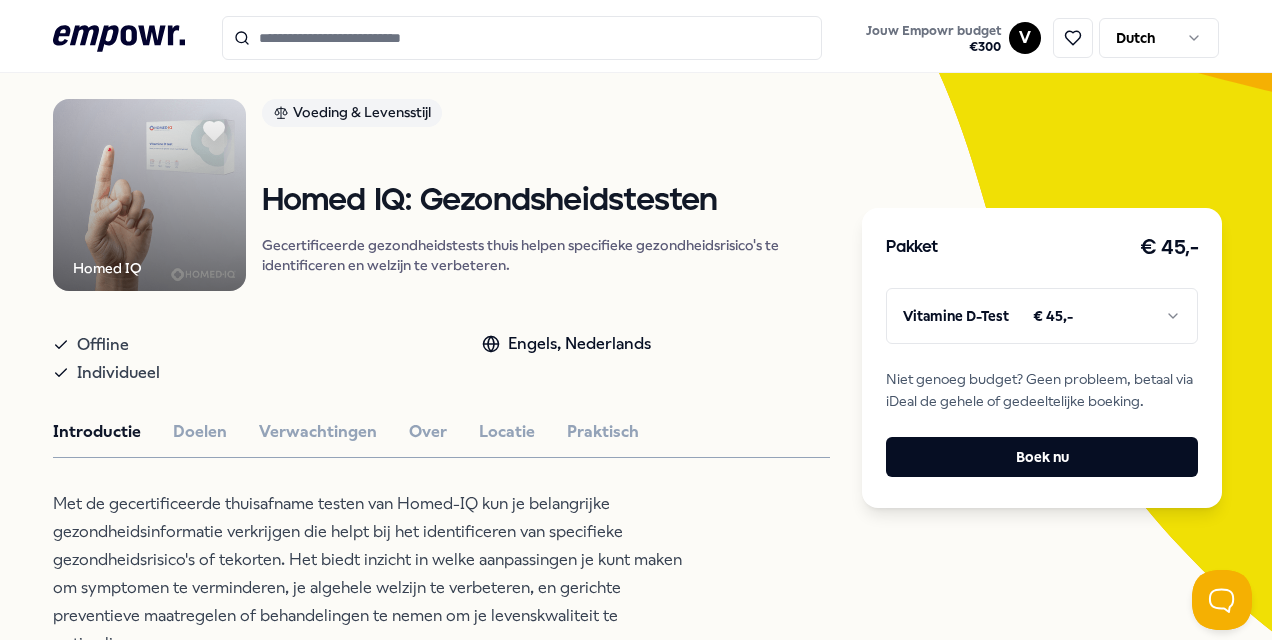 click on ".empowr-logo_svg__cls-1{fill:#03032f} Jouw Empowr budget € 300 V Dutch Alle categorieën   Self-care library Terug Homed IQ Voeding & Levensstijl Homed IQ: Gezondsheidstesten Gecertificeerde gezondheidstests thuis helpen specifieke gezondheidsrisico's te identificeren en welzijn te verbeteren. Offline Individueel Engels, Nederlands Introductie Doelen Verwachtingen Over Locatie Praktisch Met de gecertificeerde thuisafname testen van Homed-IQ kun je belangrijke gezondheidsinformatie verkrijgen die helpt bij het identificeren van specifieke gezondheidsrisico's of tekorten. Het biedt inzicht in welke aanpassingen je kunt maken om symptomen te verminderen, je algehele welzijn te verbeteren, en gerichte preventieve maatregelen of behandelingen te nemen om je levenskwaliteit te optimaliseren. Aanbevolen Coaching Online Monny app - jouw financiële assistent  * Online Engels, Nederlands Vanaf  € 95,- Voeding & Levensstijl A. Vogel: Supplementen Vanaf  € 105,- Voeding & Levensstijl Vitaminstore: Supplementen" at bounding box center (636, 320) 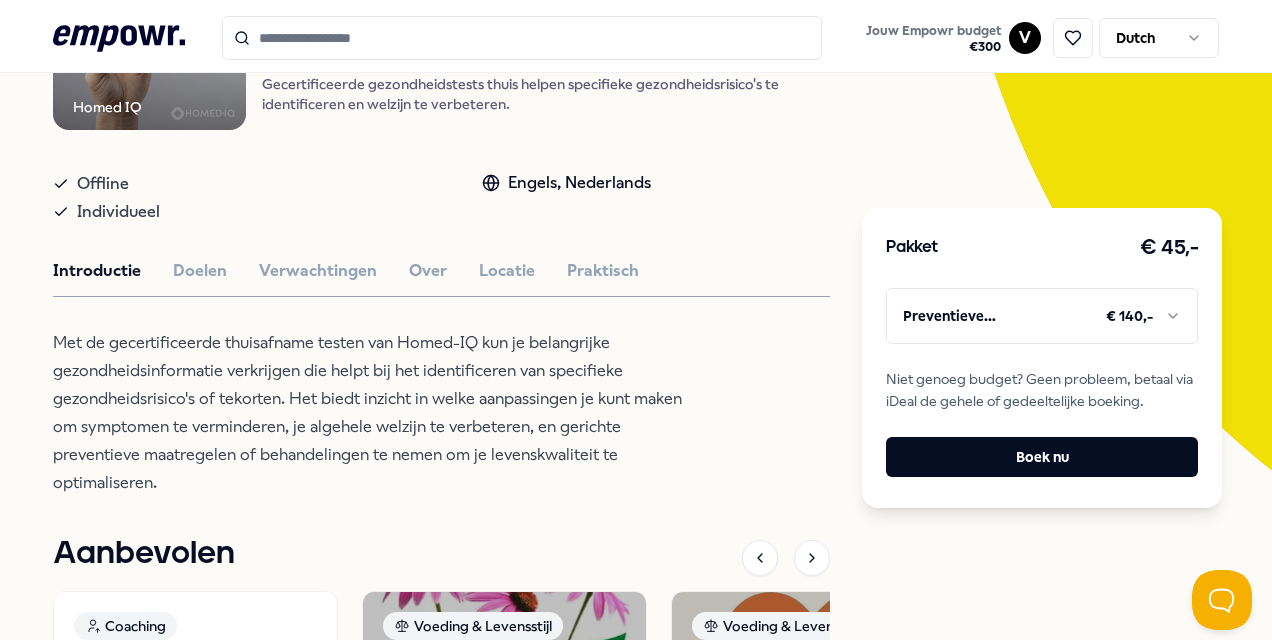 scroll, scrollTop: 329, scrollLeft: 0, axis: vertical 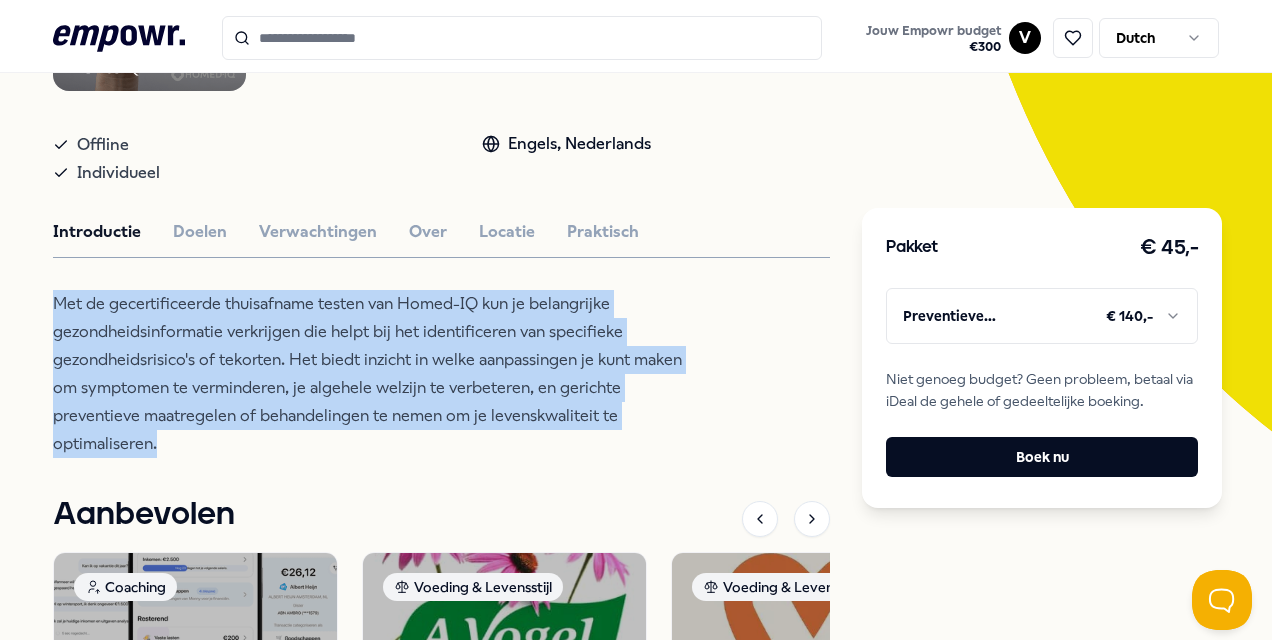 drag, startPoint x: 58, startPoint y: 303, endPoint x: 184, endPoint y: 440, distance: 186.13167 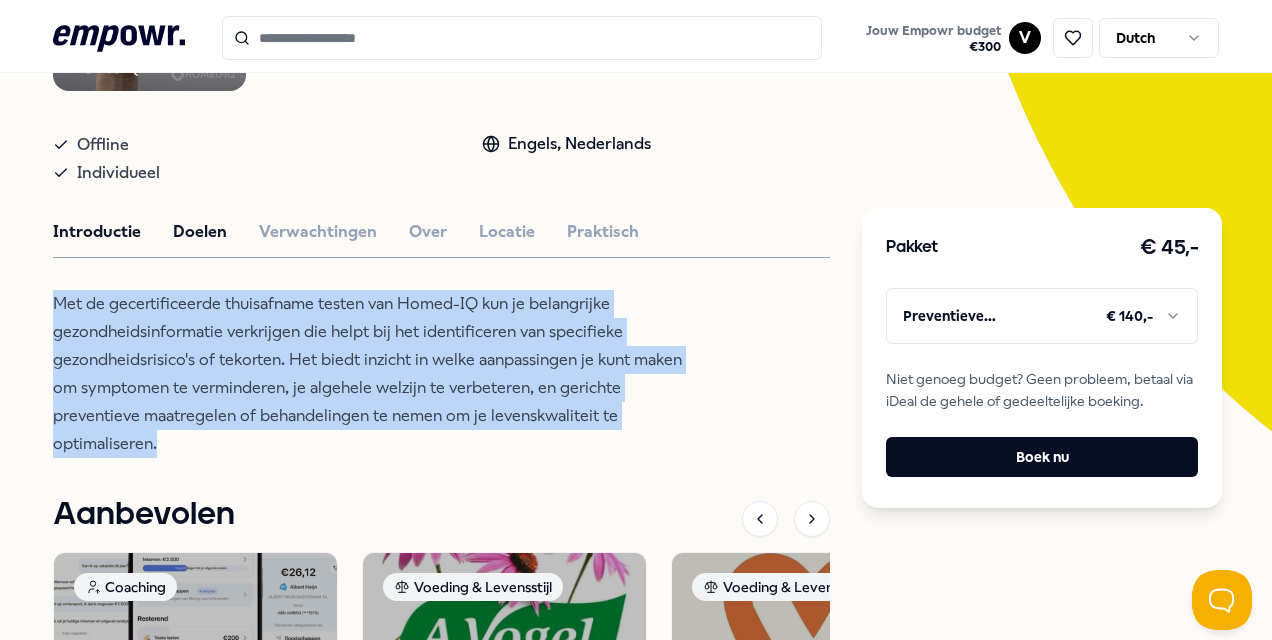 drag, startPoint x: 184, startPoint y: 440, endPoint x: 191, endPoint y: 233, distance: 207.11832 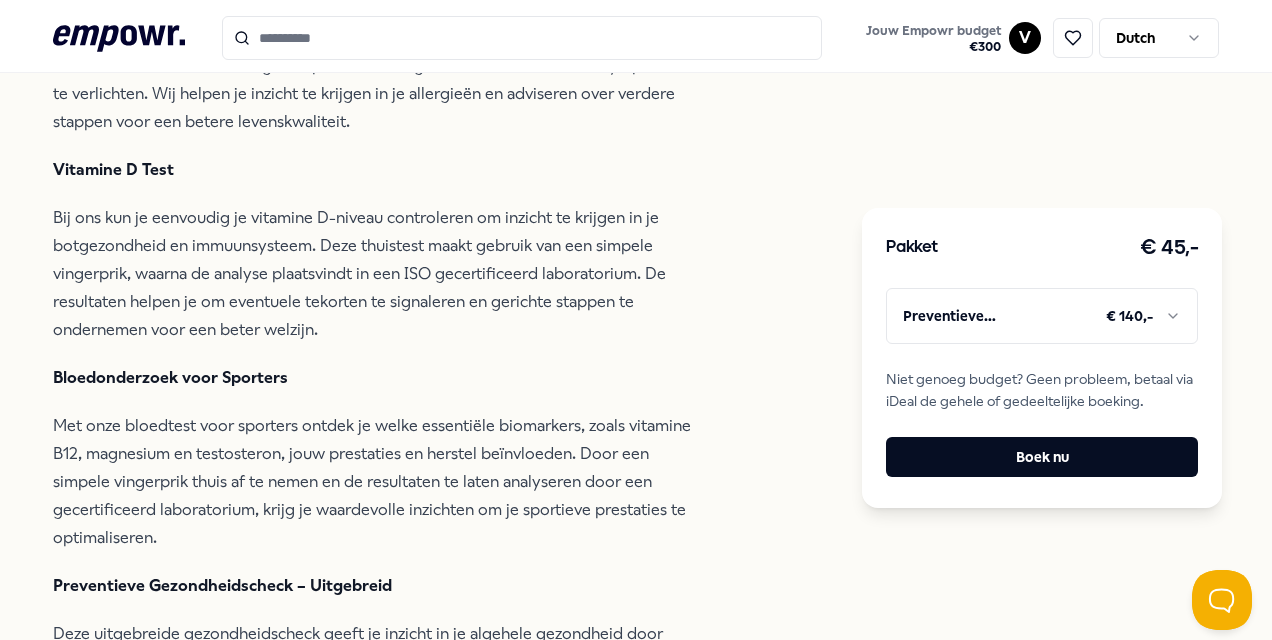 scroll, scrollTop: 729, scrollLeft: 0, axis: vertical 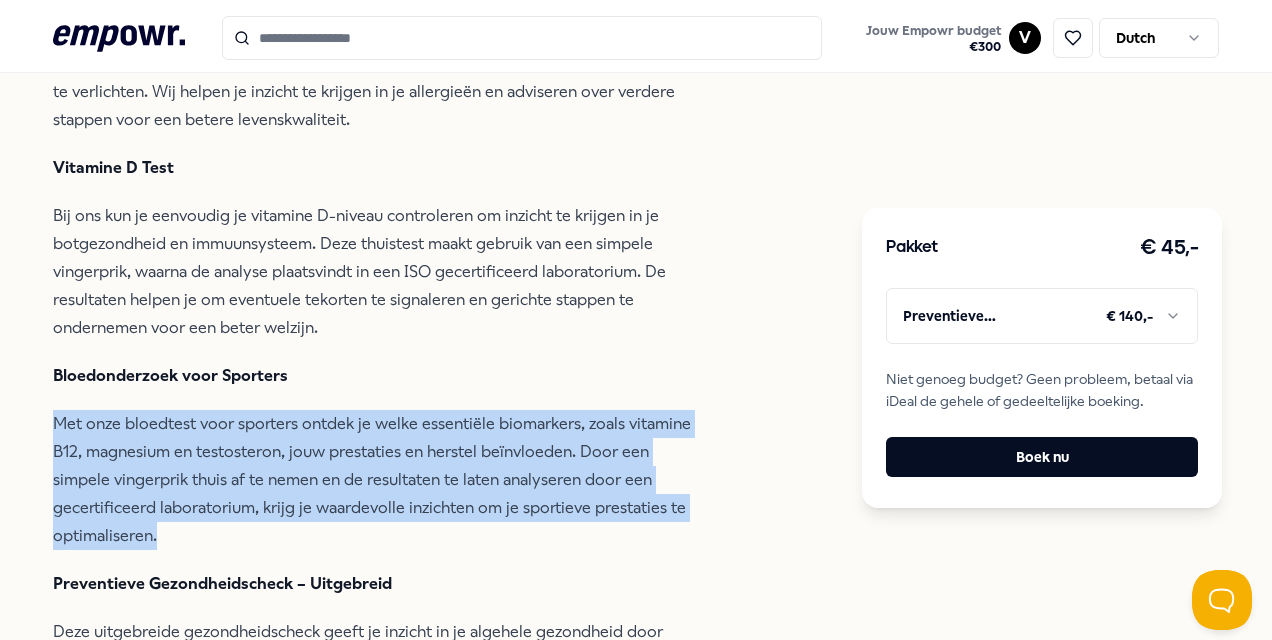 drag, startPoint x: 58, startPoint y: 422, endPoint x: 526, endPoint y: 532, distance: 480.75357 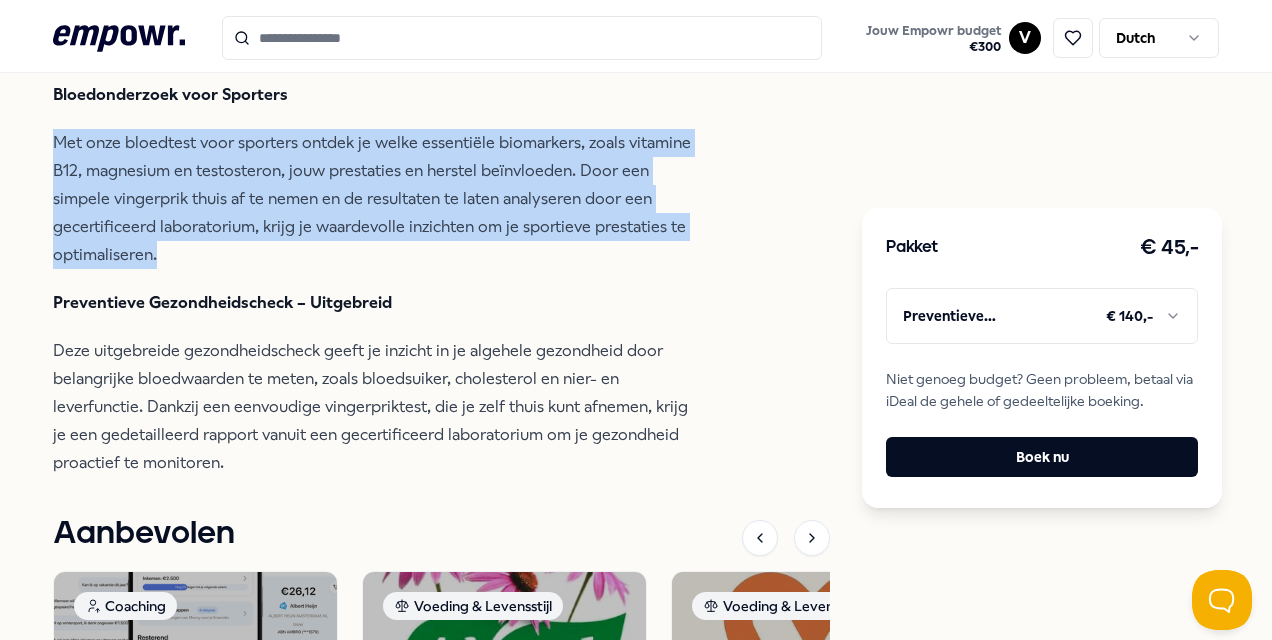 scroll, scrollTop: 1029, scrollLeft: 0, axis: vertical 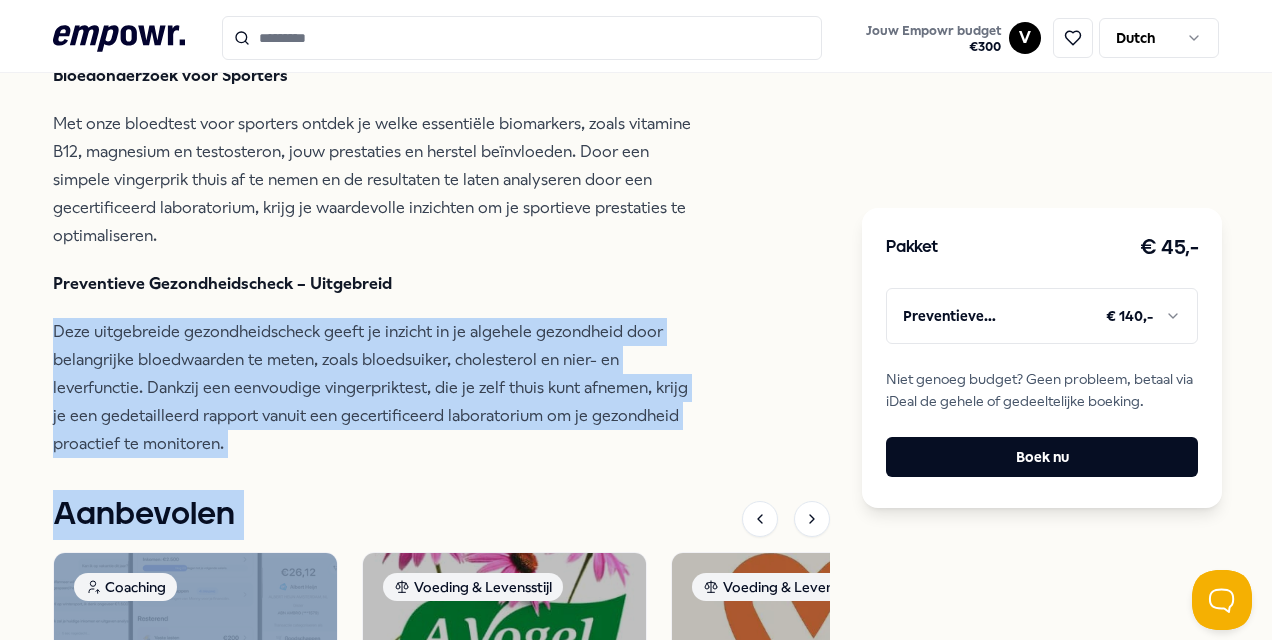 drag, startPoint x: 57, startPoint y: 332, endPoint x: 697, endPoint y: 462, distance: 653.0697 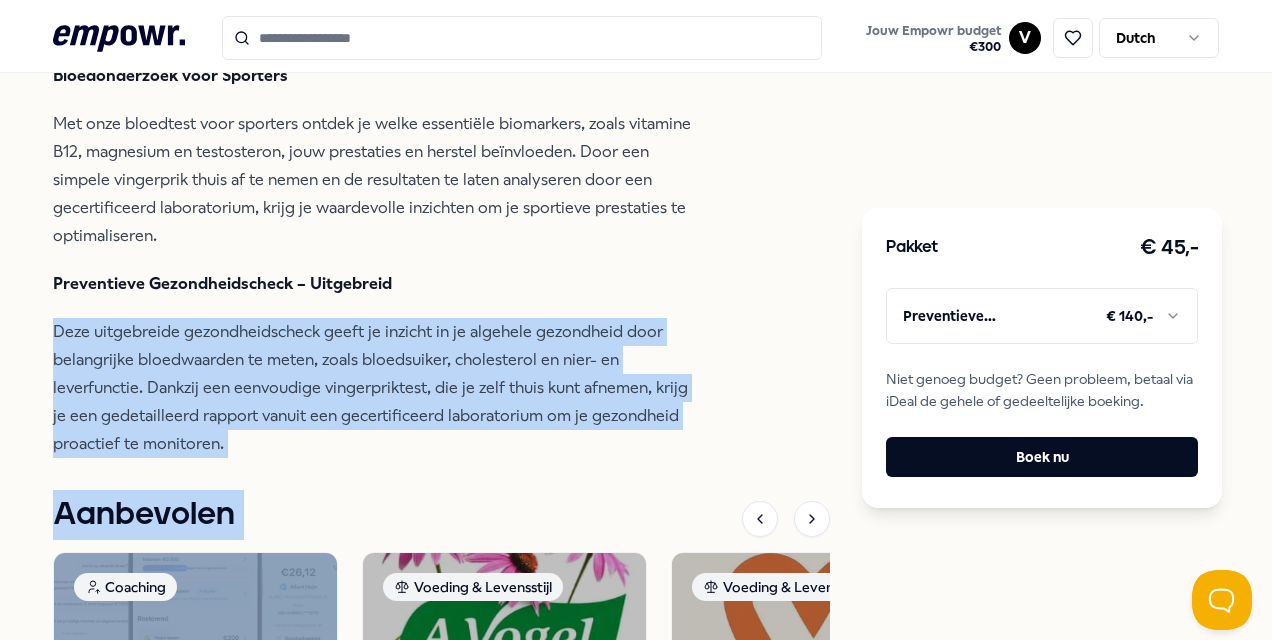 drag, startPoint x: 697, startPoint y: 462, endPoint x: 519, endPoint y: 457, distance: 178.0702 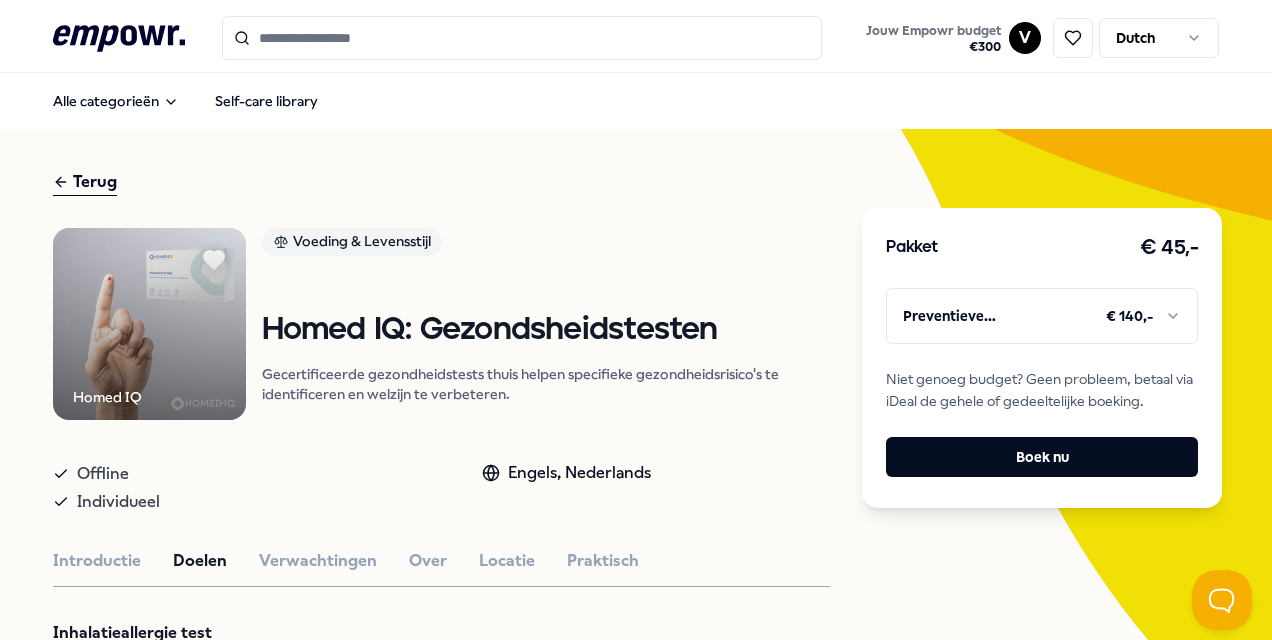 scroll, scrollTop: 200, scrollLeft: 0, axis: vertical 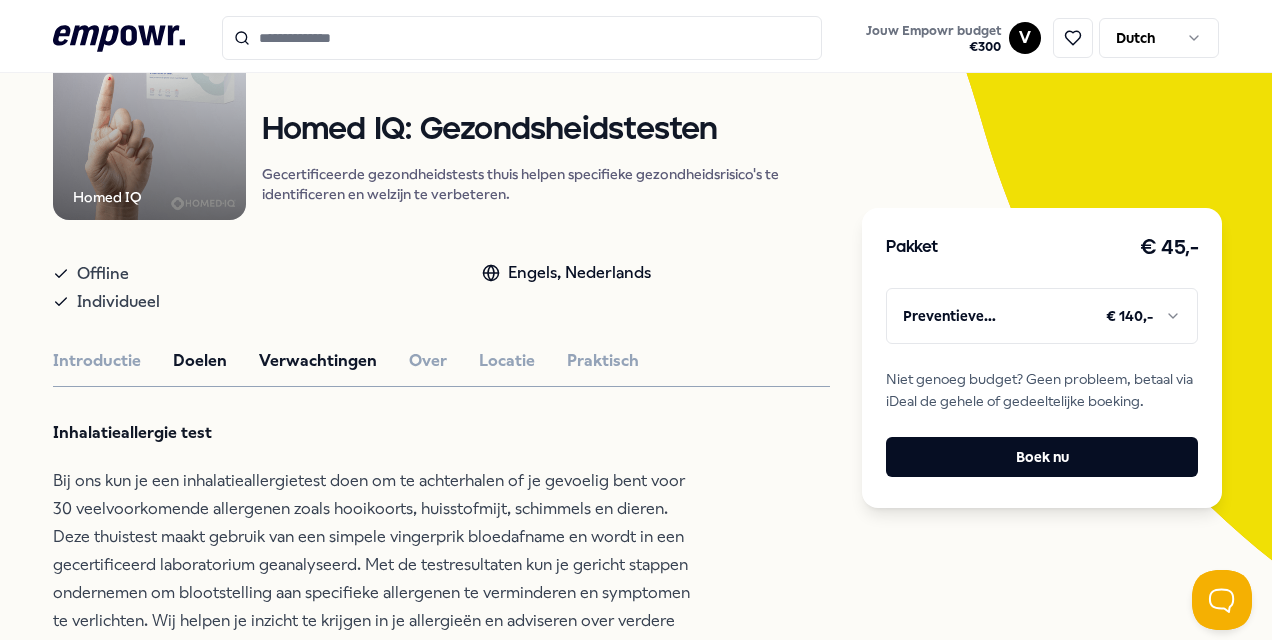 click on "Verwachtingen" at bounding box center (318, 361) 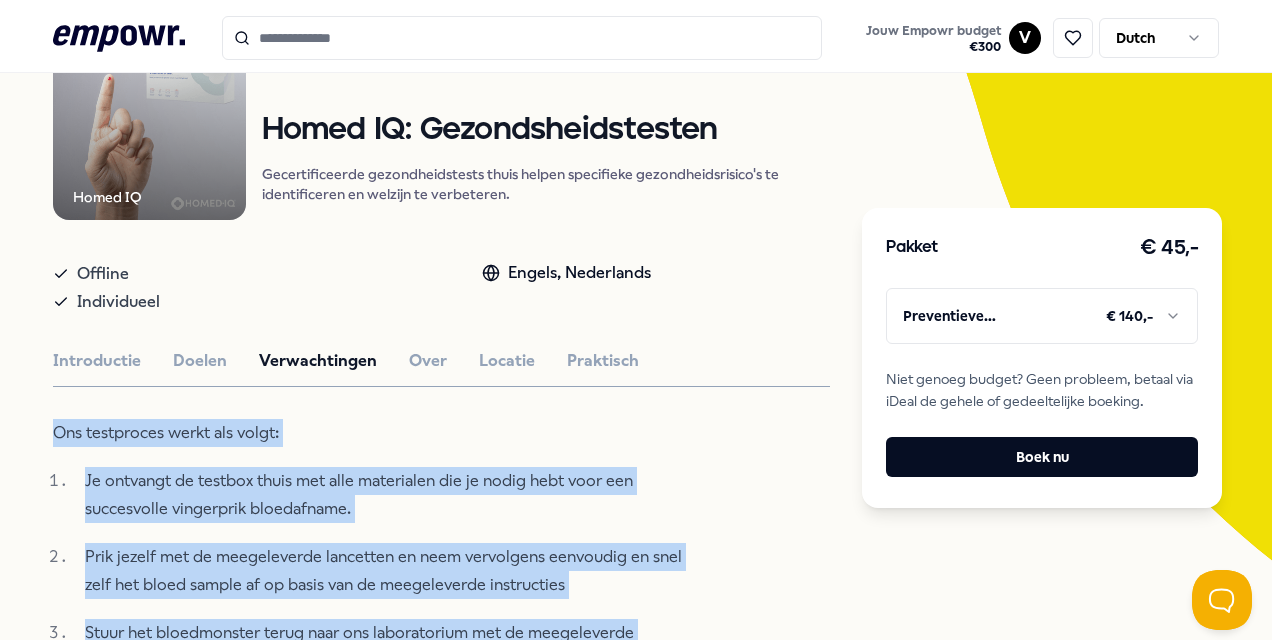 click on "Homed IQ Voeding & Levensstijl Homed IQ: Gezondsheidstesten Gecertificeerde gezondheidstests thuis helpen specifieke gezondheidsrisico's te identificeren en welzijn te verbeteren. Offline Individueel Engels, Nederlands Introductie Doelen Verwachtingen Over Locatie Praktisch Ons testproces werkt als volgt: Je ontvangt de testbox thuis met alle materialen die je nodig hebt voor een succesvolle vingerprik bloedafname. Prik jezelf met de meegeleverde lancetten en neem vervolgens eenvoudig en snel zelf het bloed sample af op basis van de meegeleverde instructies Stuur het bloedmonster terug naar ons laboratorium met de meegeleverde retourenvelop. Het bloed sample wordt geanalyseerd in een gecertificeerd laboratorium. Binnen ongeveer een week ontvang je een gedetailleerd rapport met daarin je uitslag Testkit, verzendkosten, laboratoriumdiagnostiek, en een gedetailleerd rapport met uitleg en aanbevelingen zijn allemaal inclusief. Aanbevolen Coaching Online Monny app - jouw financiële assistent  * Online Vanaf" at bounding box center (441, 769) 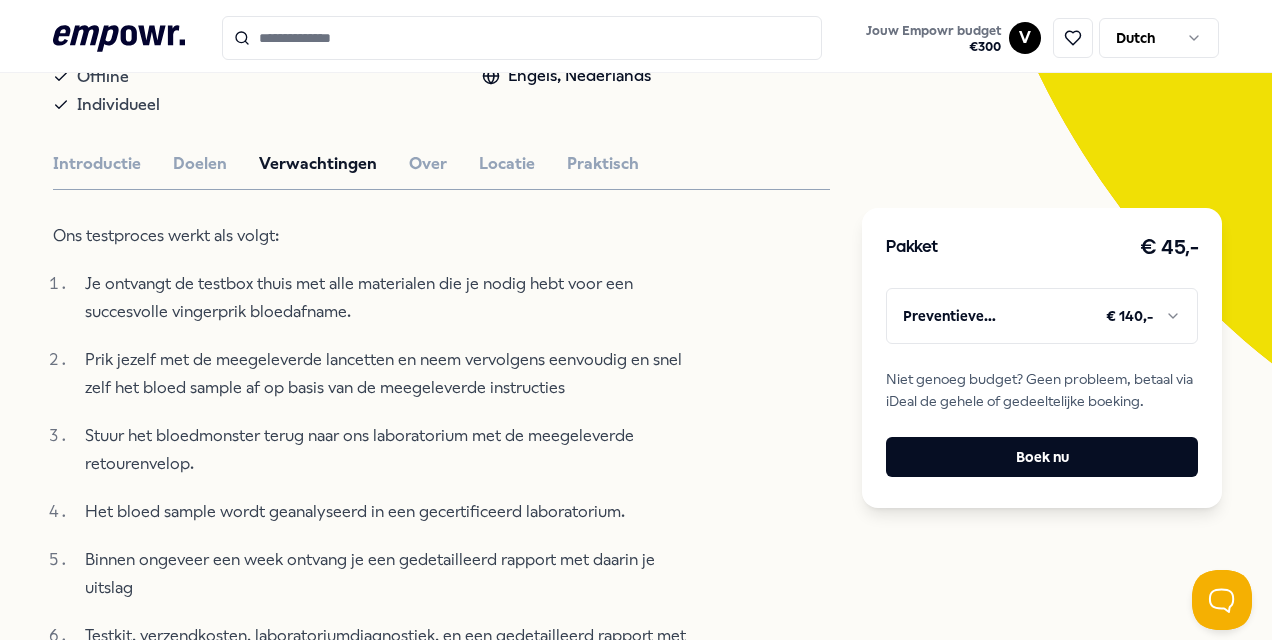 scroll, scrollTop: 400, scrollLeft: 0, axis: vertical 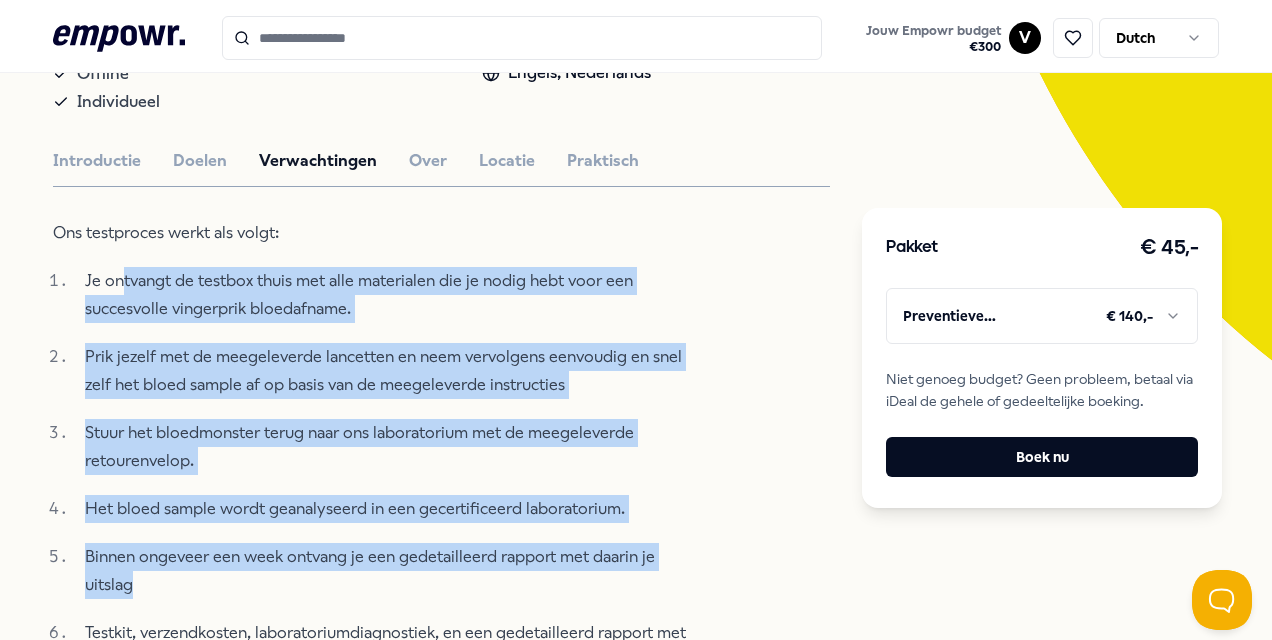 drag, startPoint x: 118, startPoint y: 288, endPoint x: 643, endPoint y: 587, distance: 604.1738 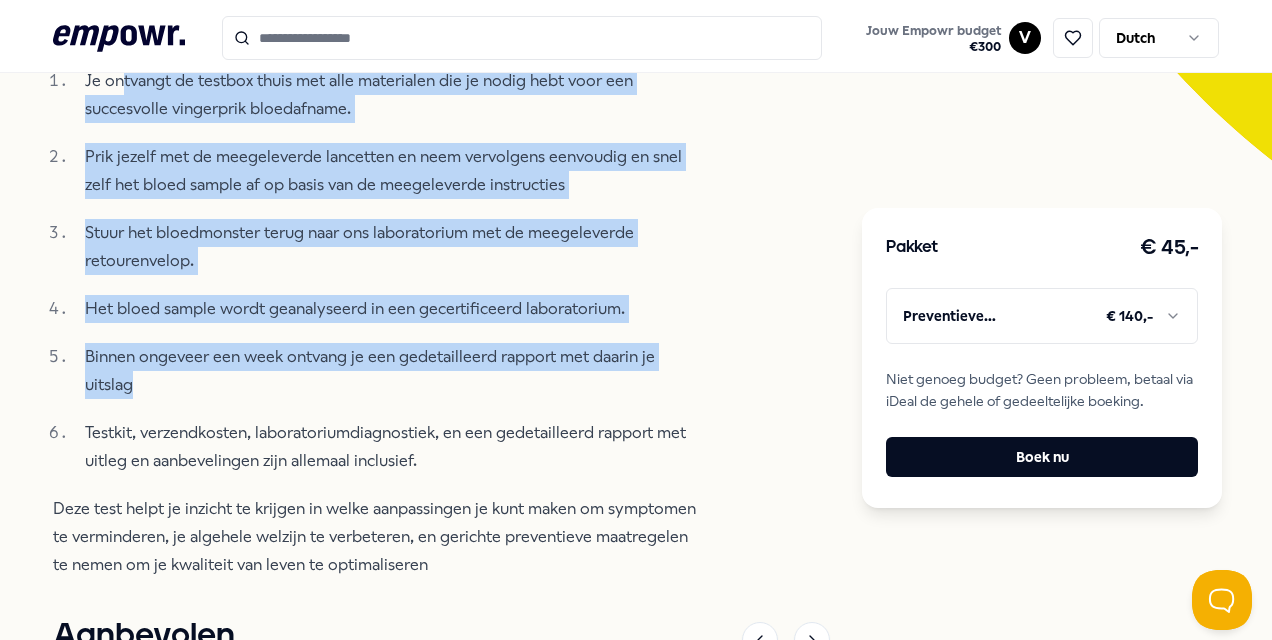 scroll, scrollTop: 700, scrollLeft: 0, axis: vertical 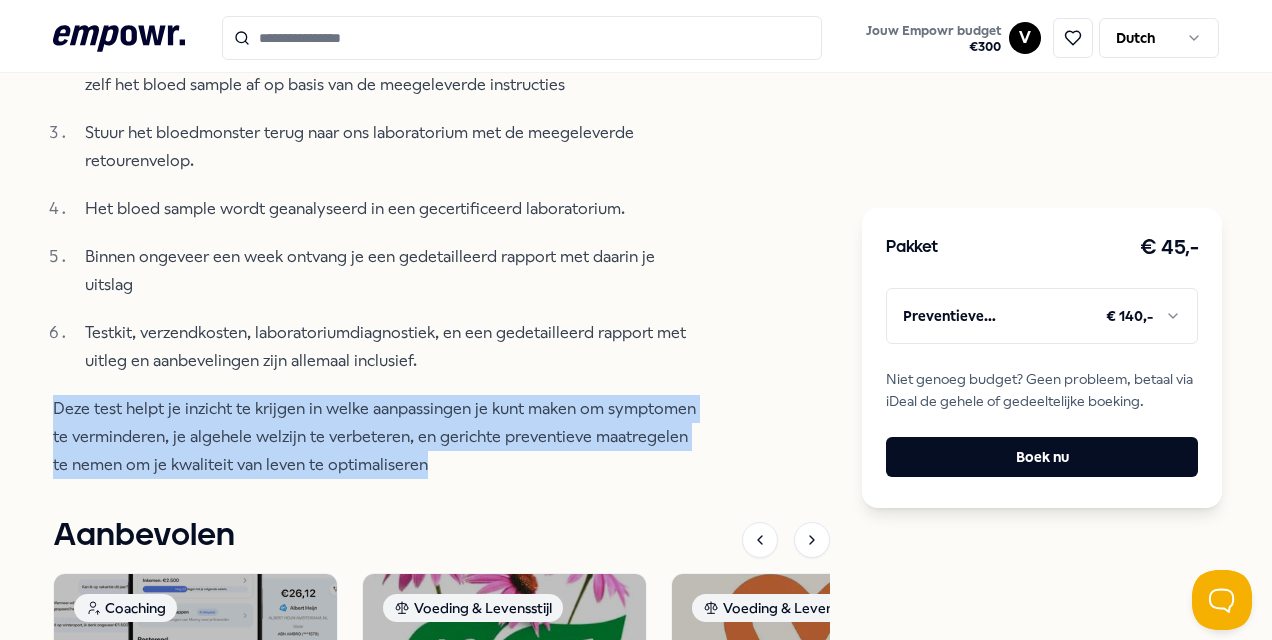 drag, startPoint x: 54, startPoint y: 403, endPoint x: 420, endPoint y: 475, distance: 373.01474 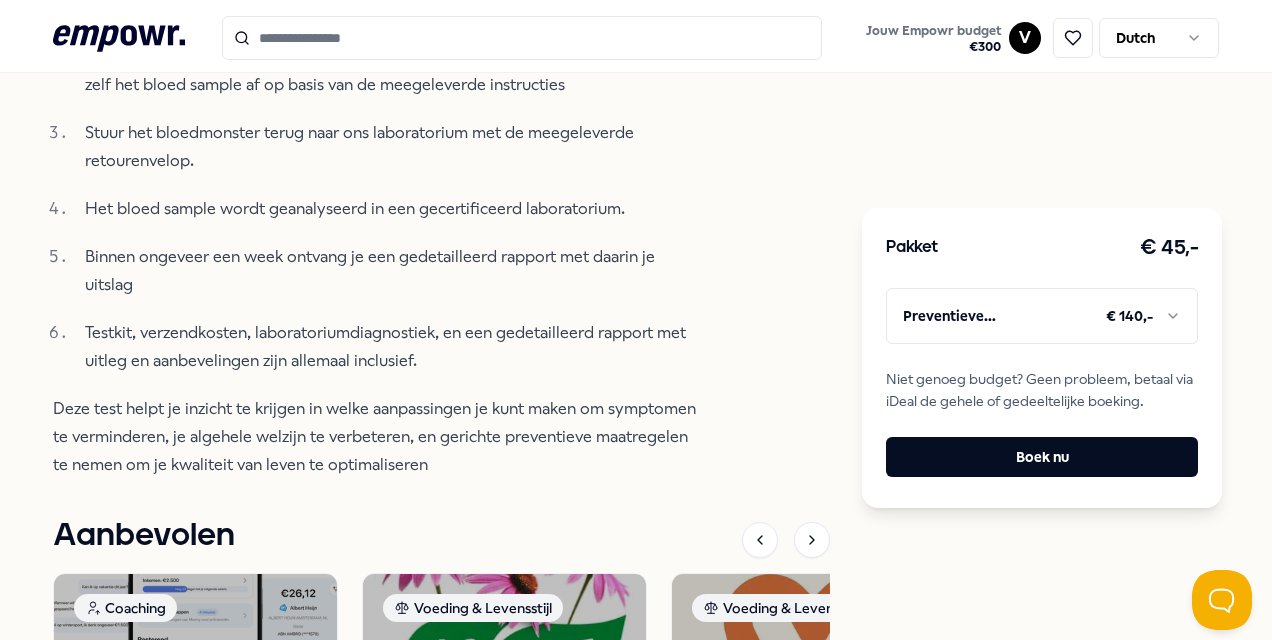 drag, startPoint x: 420, startPoint y: 475, endPoint x: 566, endPoint y: 492, distance: 146.98639 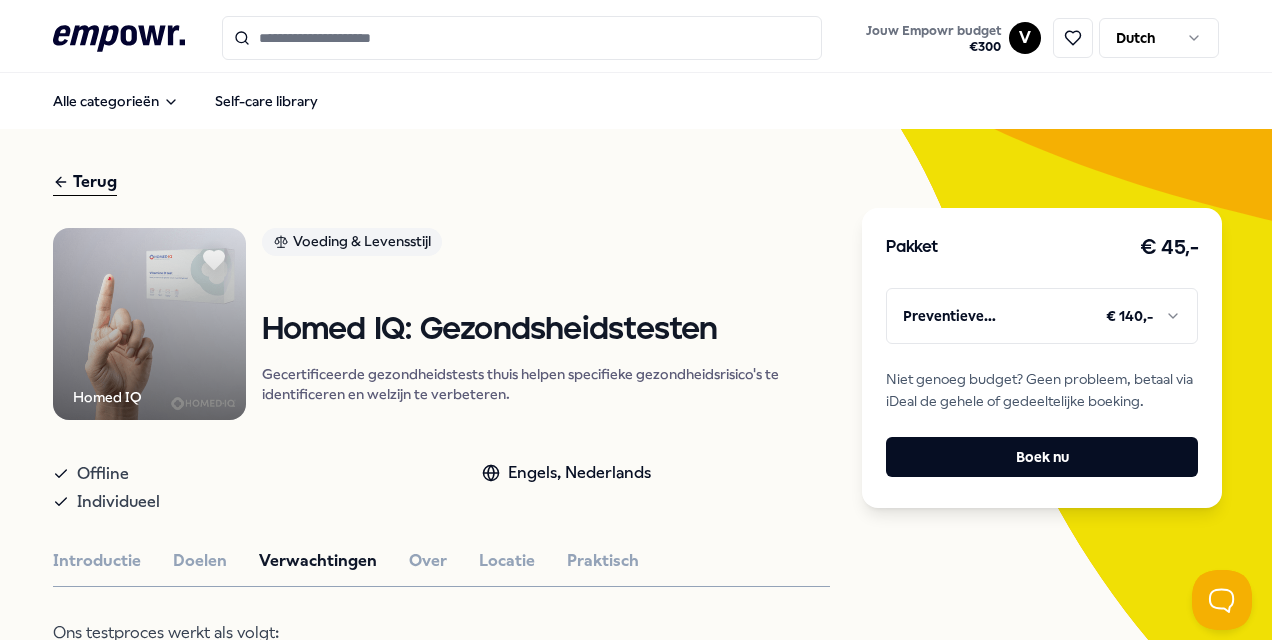 scroll, scrollTop: 200, scrollLeft: 0, axis: vertical 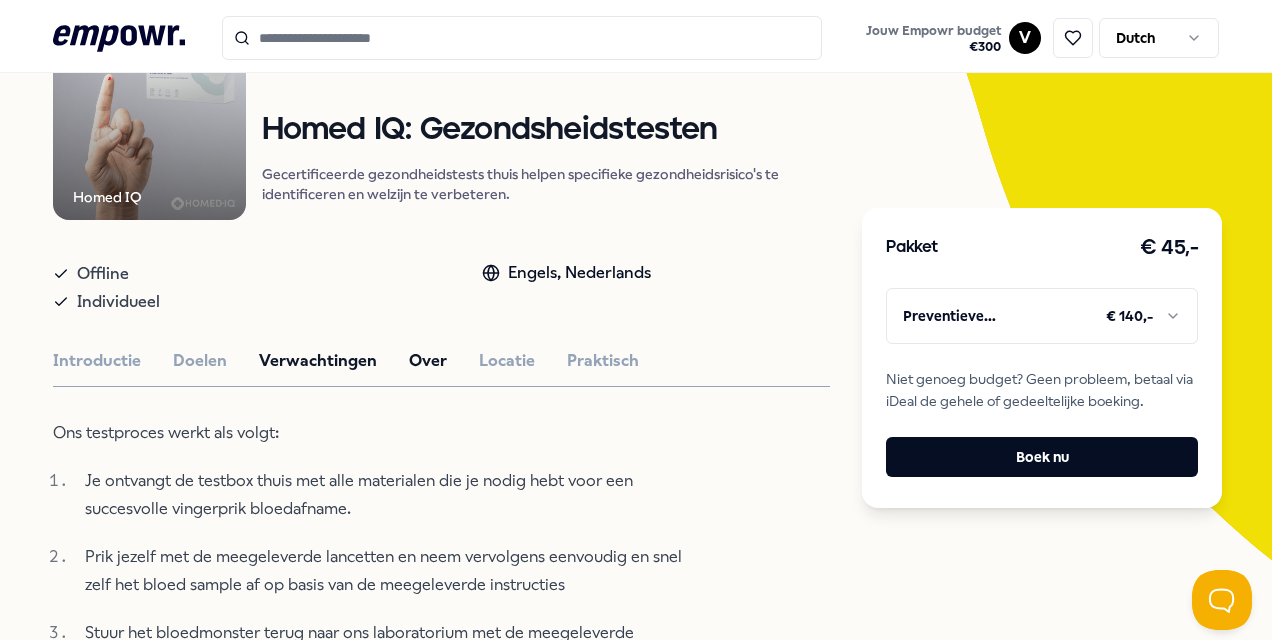 click on "Over" at bounding box center [428, 361] 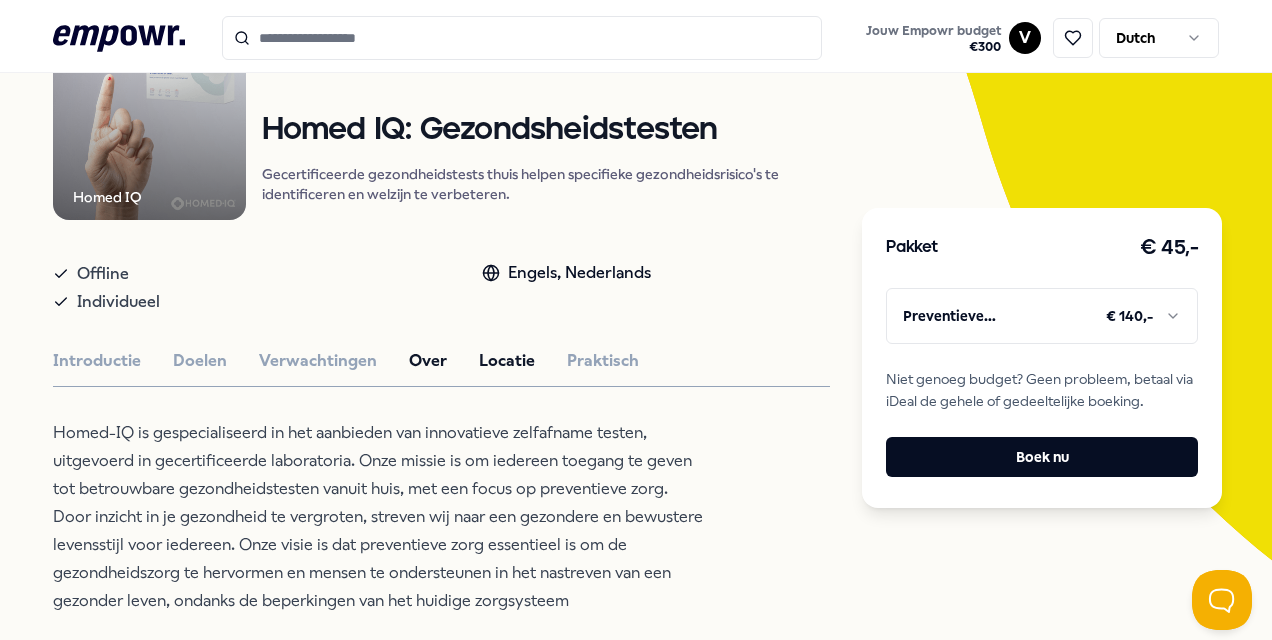 click on "Locatie" at bounding box center (507, 361) 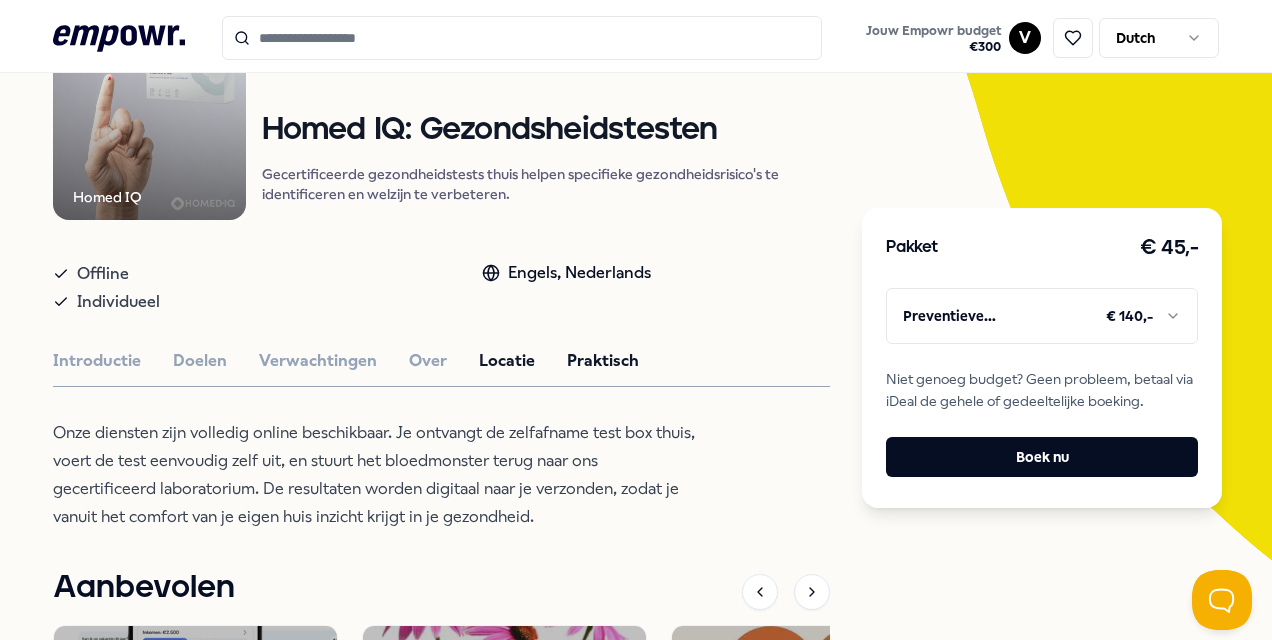 click on "Praktisch" at bounding box center [603, 361] 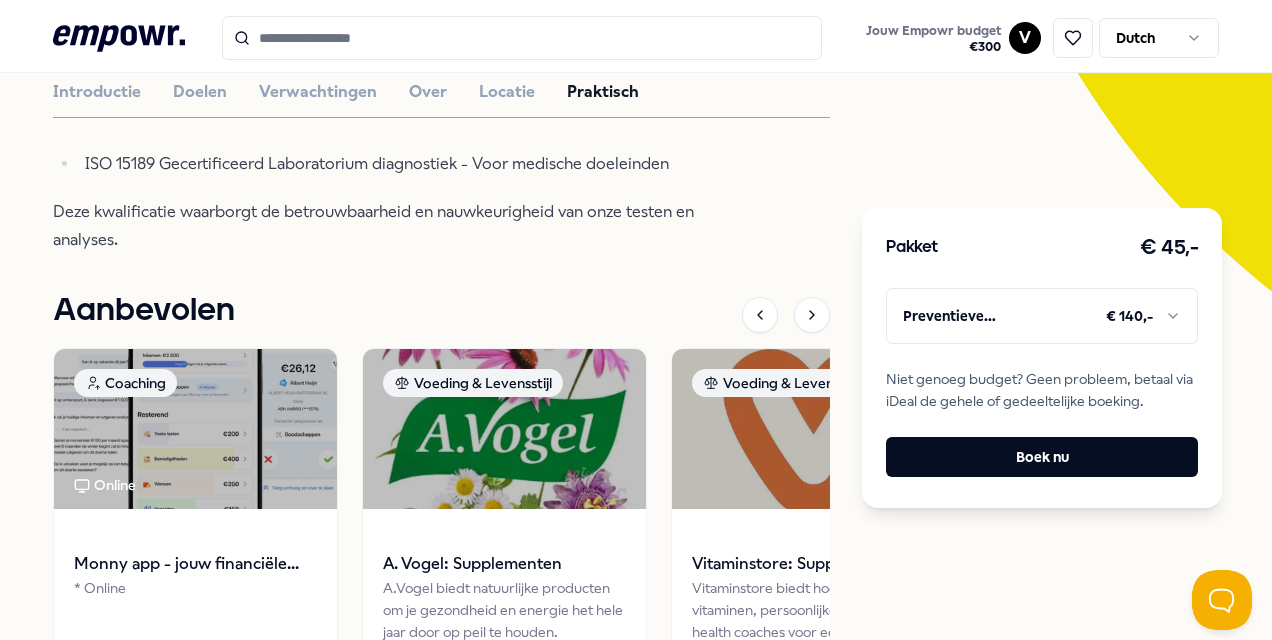 scroll, scrollTop: 500, scrollLeft: 0, axis: vertical 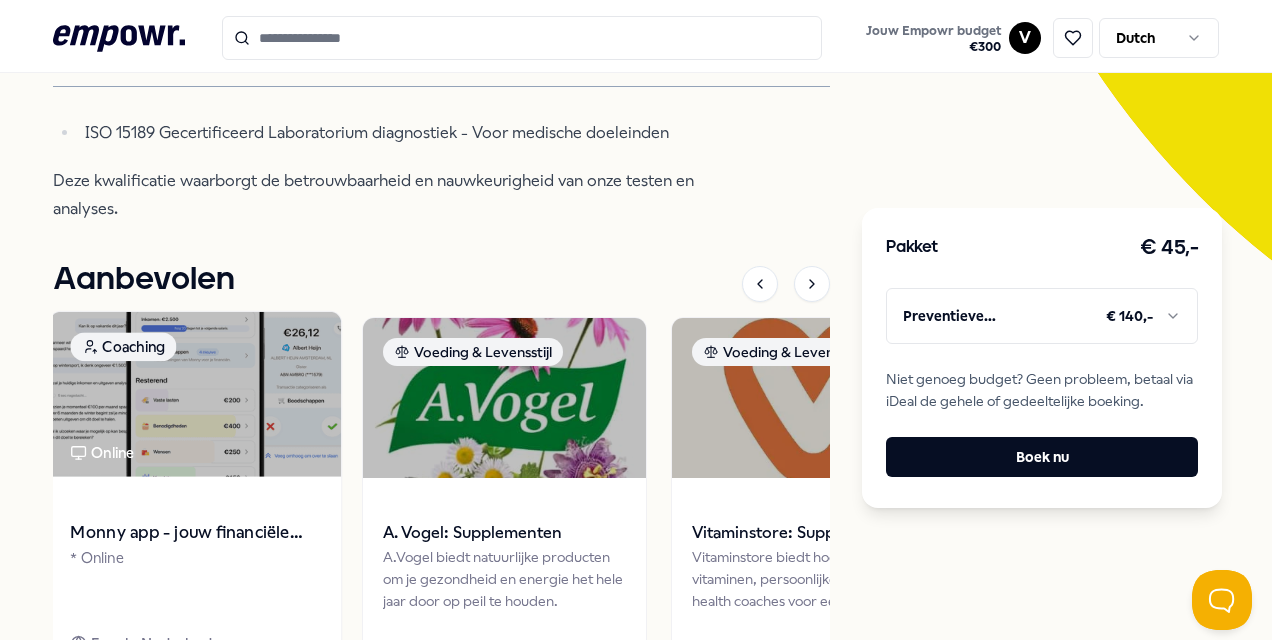 click at bounding box center [195, 394] 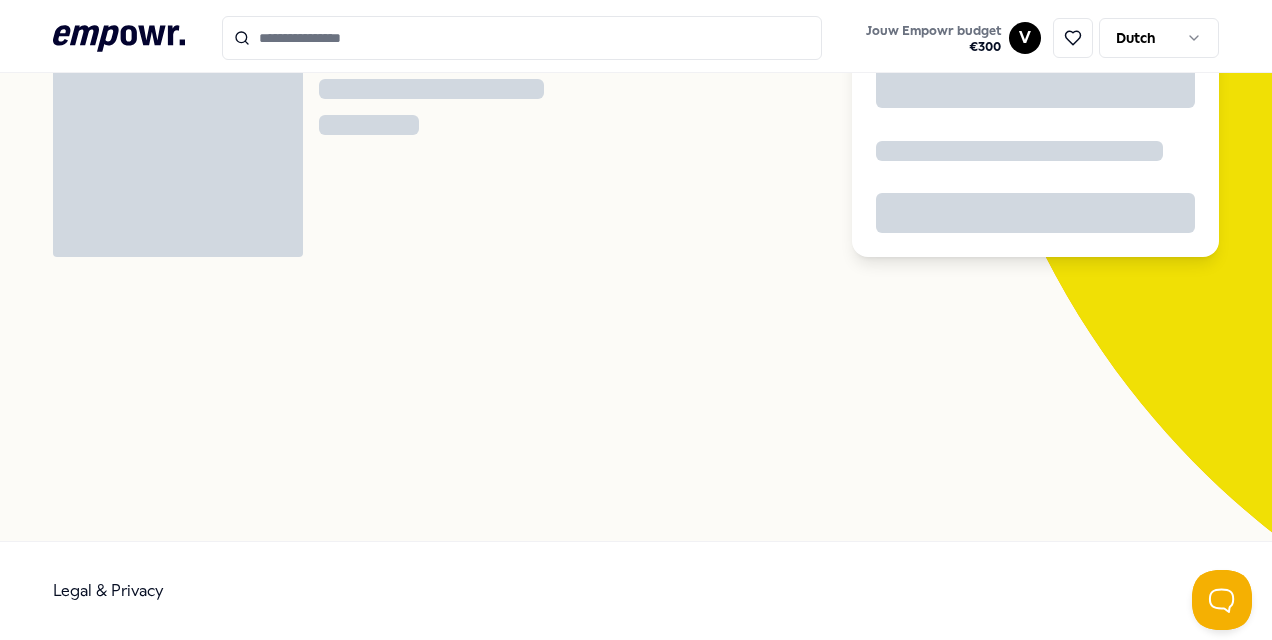 scroll, scrollTop: 129, scrollLeft: 0, axis: vertical 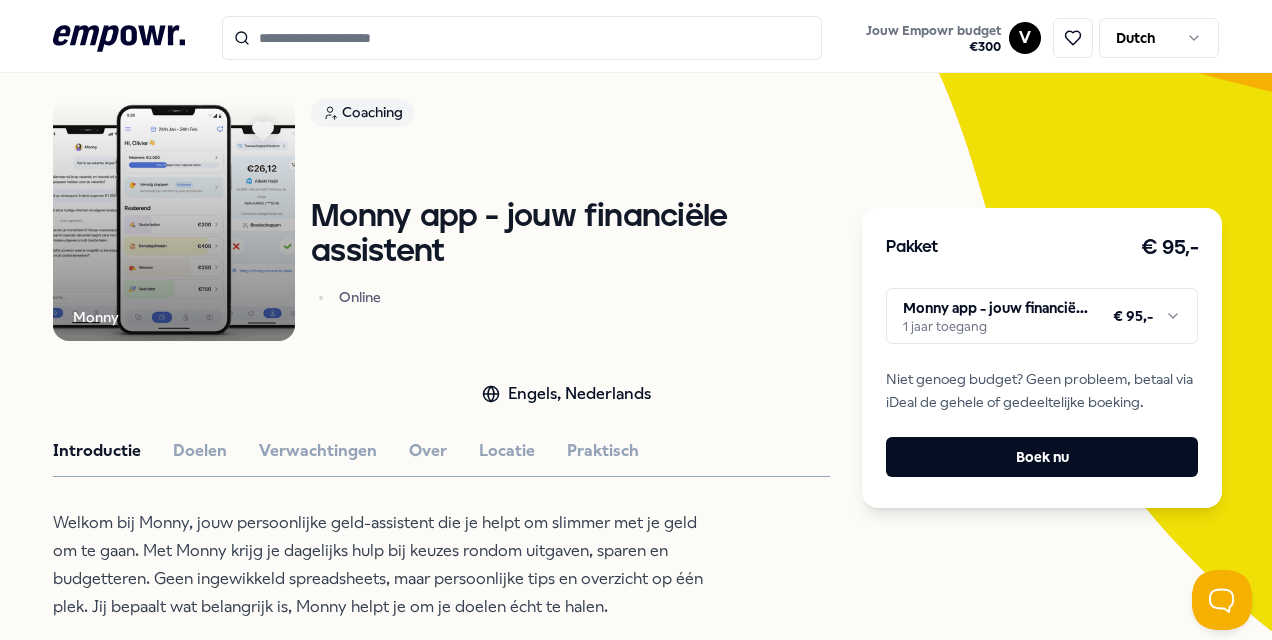 click on ".empowr-logo_svg__cls-1{fill:#03032f} Jouw Empowr budget € 300 V Dutch Alle categorieën   Self-care library Terug Monny Coaching Monny app - jouw financiële assistent Online Engels, Nederlands Introductie Doelen Verwachtingen Over Locatie Praktisch Welkom bij Monny, jouw persoonlijke geld-assistent die je helpt om slimmer met je geld om te gaan. Met Monny krijg je dagelijks hulp bij keuzes rondom uitgaven, sparen en budgetteren. Geen ingewikkeld spreadsheets, maar persoonlijke tips en overzicht op één plek. Jij bepaalt wat belangrijk is, Monny helpt je om je doelen écht te halen. Beoordelingen “Monny gaf me inzicht én rust. Het voelt goed om weer controle te hebben over mijn geld.” Sanne, [CITY], [AGE] “Ik kan eindelijk anoniem hulp krijgen bij mijn geldzaken. Vroeger schaamde ik me te veel om hulp te vragen, maar met Monny is dat anders.” Jeroen, [CITY], [AGE]  Fatima, [CITY], [AGE] Aanbevolen Coaching Online Monny app - jouw financiële assistent  * Online Engels, Nederlands Vanaf  € 95,-" at bounding box center [636, 320] 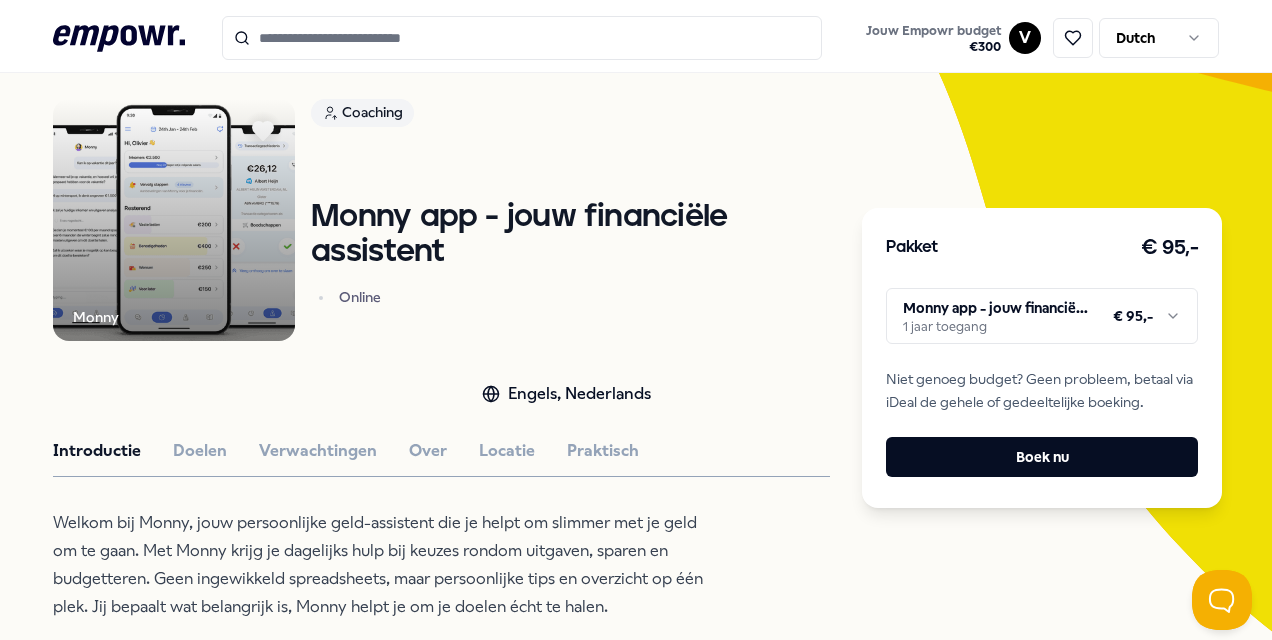 click on ".empowr-logo_svg__cls-1{fill:#03032f} Jouw Empowr budget € 300 V Dutch Alle categorieën   Self-care library Terug Monny Coaching Monny app - jouw financiële assistent Online Engels, Nederlands Introductie Doelen Verwachtingen Over Locatie Praktisch Welkom bij Monny, jouw persoonlijke geld-assistent die je helpt om slimmer met je geld om te gaan. Met Monny krijg je dagelijks hulp bij keuzes rondom uitgaven, sparen en budgetteren. Geen ingewikkeld spreadsheets, maar persoonlijke tips en overzicht op één plek. Jij bepaalt wat belangrijk is, Monny helpt je om je doelen écht te halen. Beoordelingen “Monny gaf me inzicht én rust. Het voelt goed om weer controle te hebben over mijn geld.” Sanne, [CITY], [AGE] “Ik kan eindelijk anoniem hulp krijgen bij mijn geldzaken. Vroeger schaamde ik me te veel om hulp te vragen, maar met Monny is dat anders.” Jeroen, [CITY], [AGE]  Fatima, [CITY], [AGE] Aanbevolen Coaching Online Monny app - jouw financiële assistent  * Online Engels, Nederlands Vanaf  € 95,-" at bounding box center (636, 320) 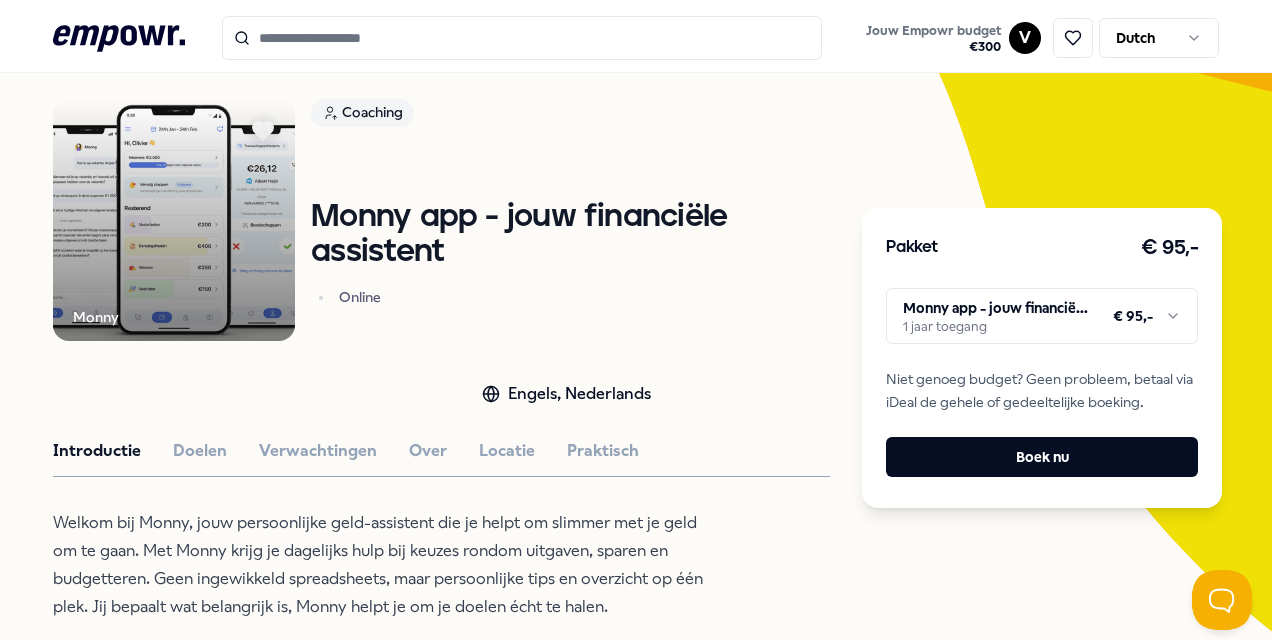 click at bounding box center [174, 220] 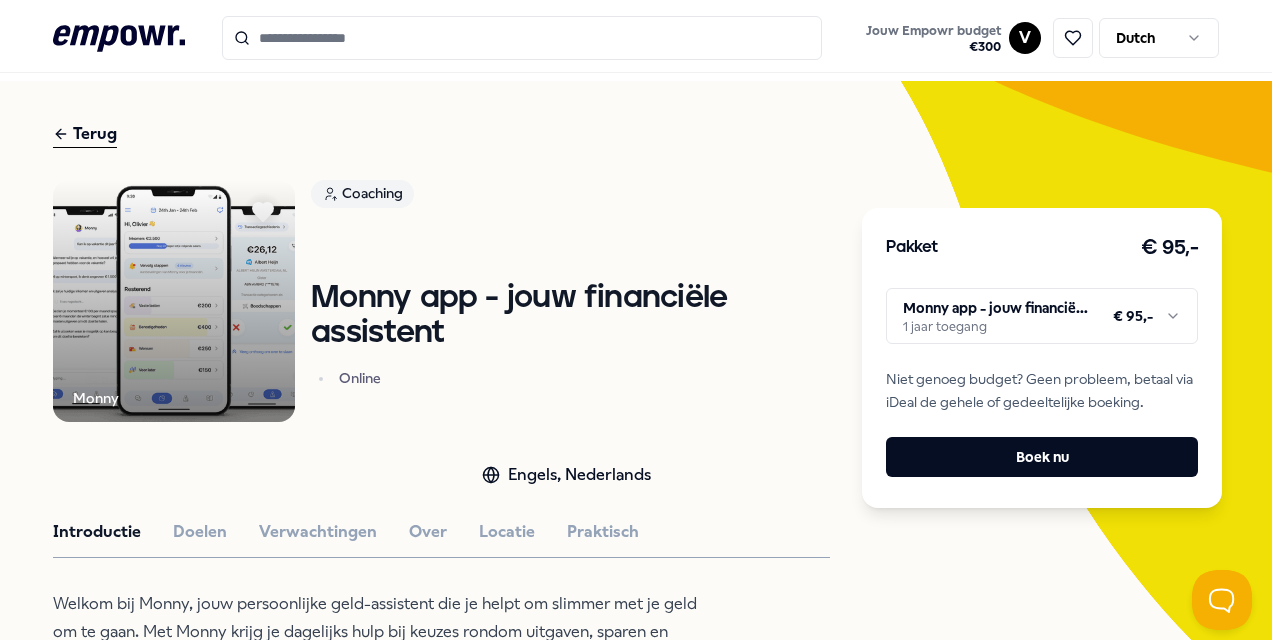 scroll, scrollTop: 29, scrollLeft: 0, axis: vertical 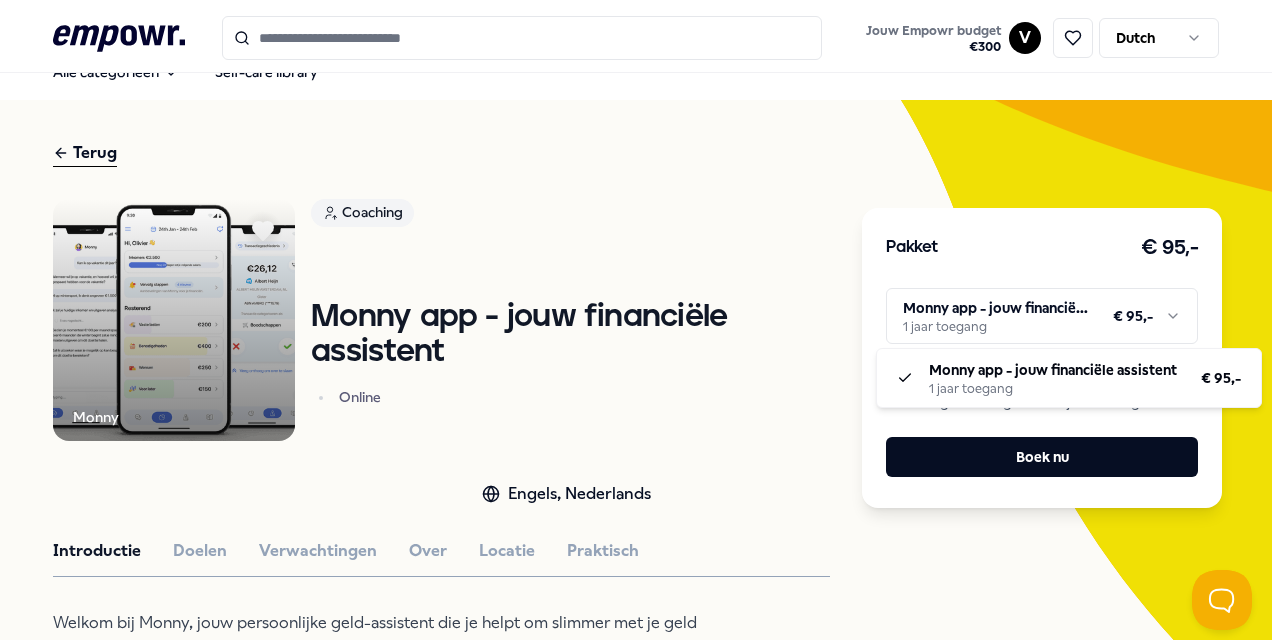 click on ".empowr-logo_svg__cls-1{fill:#03032f} Jouw Empowr budget € 300 V Dutch Alle categorieën   Self-care library Terug Monny Coaching Monny app - jouw financiële assistent Online Engels, Nederlands Introductie Doelen Verwachtingen Over Locatie Praktisch Welkom bij Monny, jouw persoonlijke geld-assistent die je helpt om slimmer met je geld om te gaan. Met Monny krijg je dagelijks hulp bij keuzes rondom uitgaven, sparen en budgetteren. Geen ingewikkeld spreadsheets, maar persoonlijke tips en overzicht op één plek. Jij bepaalt wat belangrijk is, Monny helpt je om je doelen écht te halen. Beoordelingen “Monny gaf me inzicht én rust. Het voelt goed om weer controle te hebben over mijn geld.” Sanne, [CITY], [AGE] “Ik kan eindelijk anoniem hulp krijgen bij mijn geldzaken. Vroeger schaamde ik me te veel om hulp te vragen, maar met Monny is dat anders.” Jeroen, [CITY], [AGE]  Fatima, [CITY], [AGE] Aanbevolen Coaching Online Monny app - jouw financiële assistent  * Online Engels, Nederlands Vanaf  € 95,-" at bounding box center (636, 320) 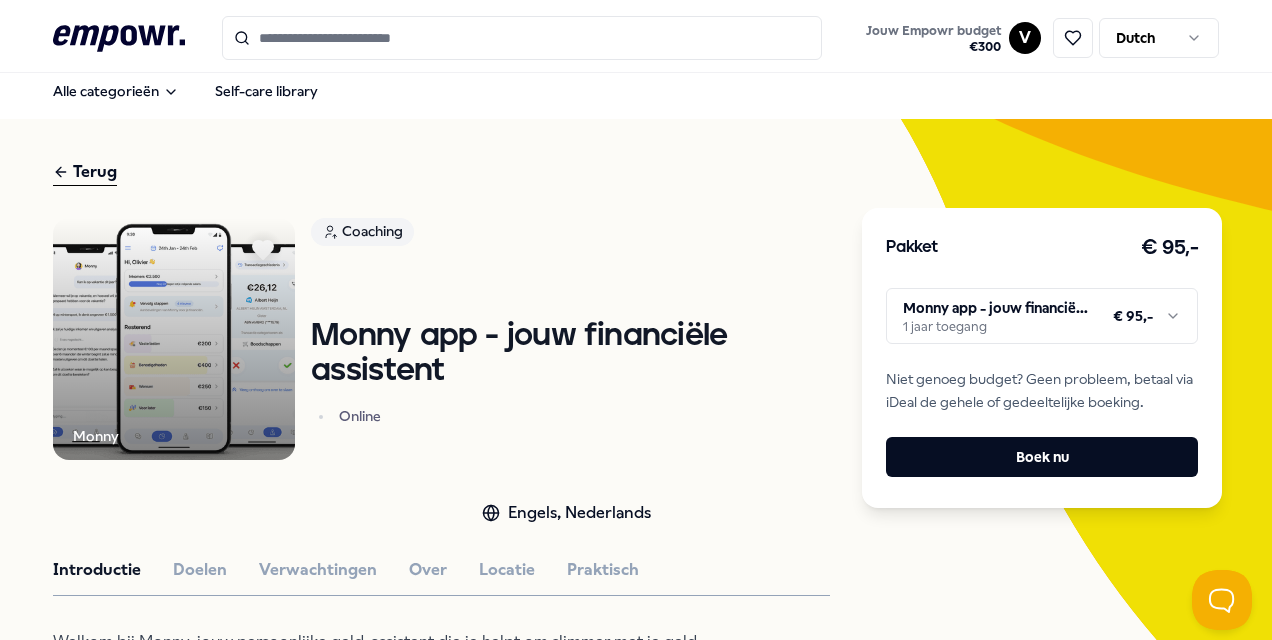 scroll, scrollTop: 0, scrollLeft: 0, axis: both 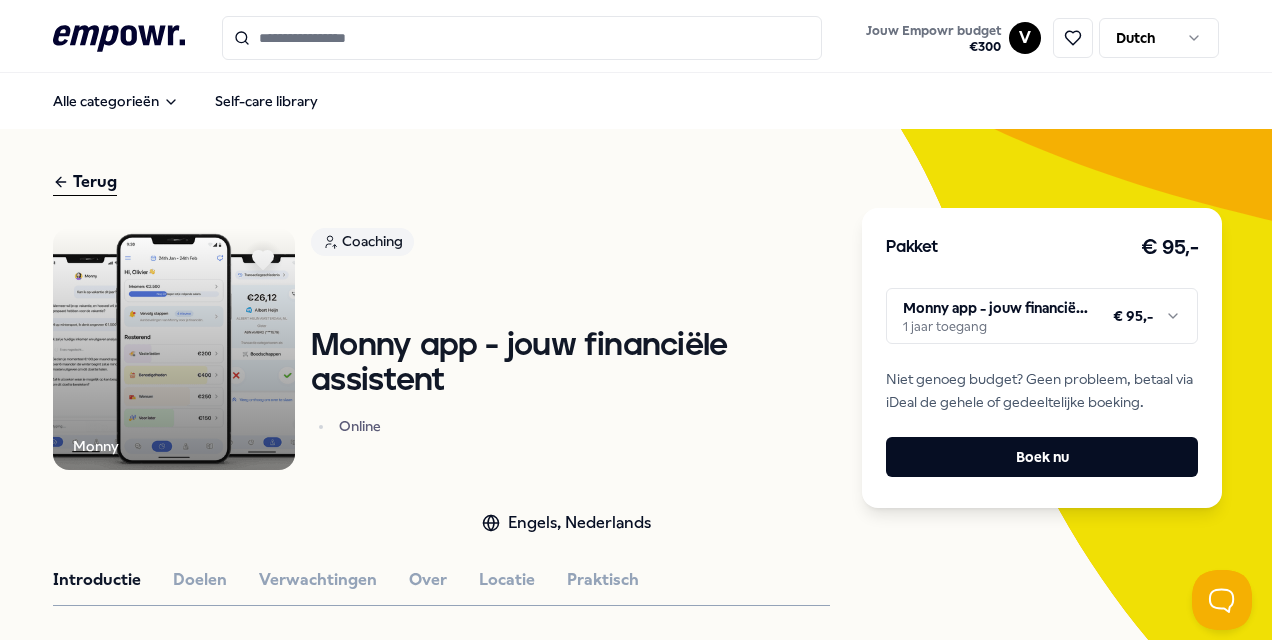click at bounding box center (174, 349) 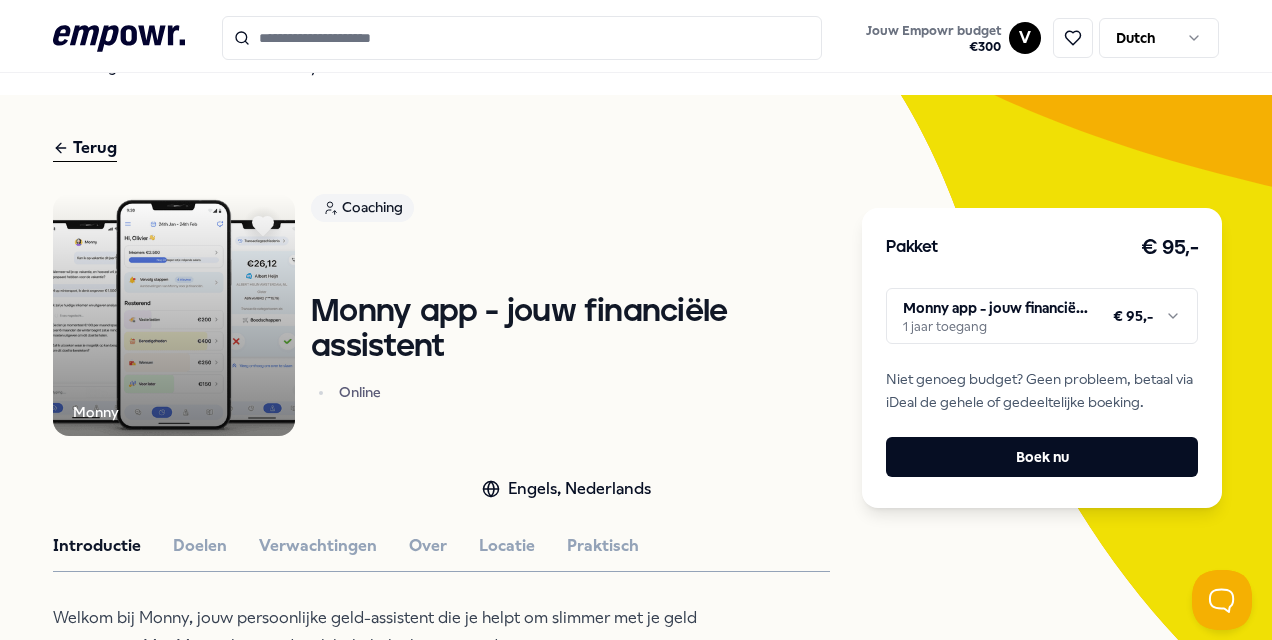 scroll, scrollTop: 0, scrollLeft: 0, axis: both 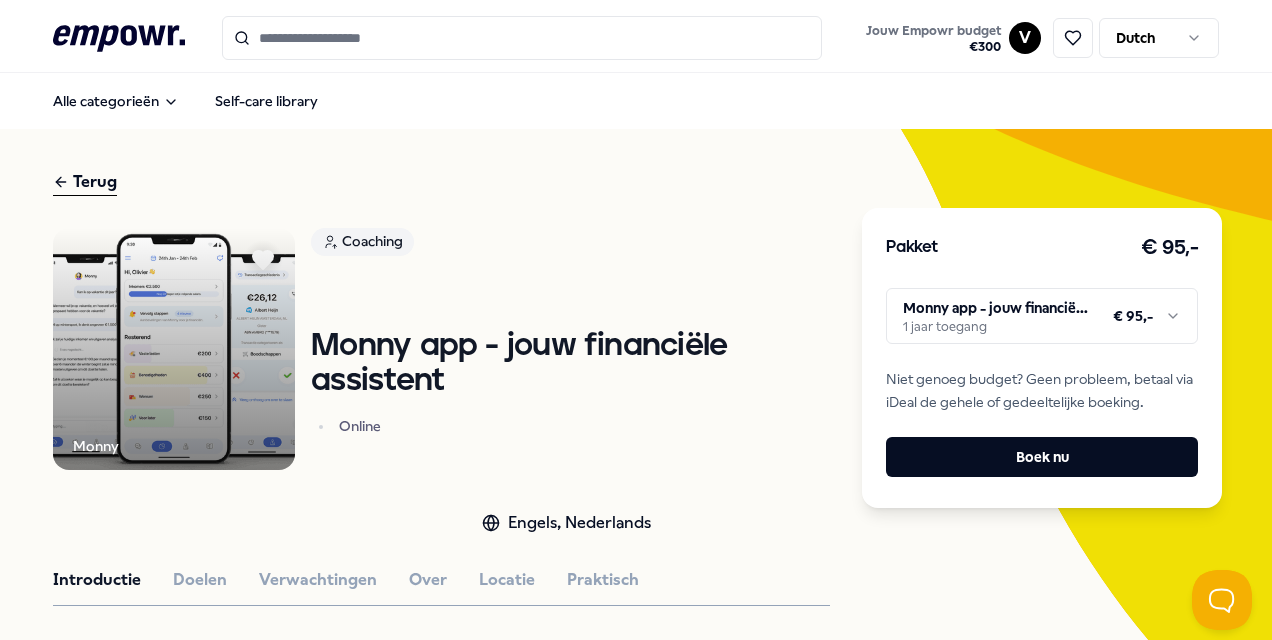 click 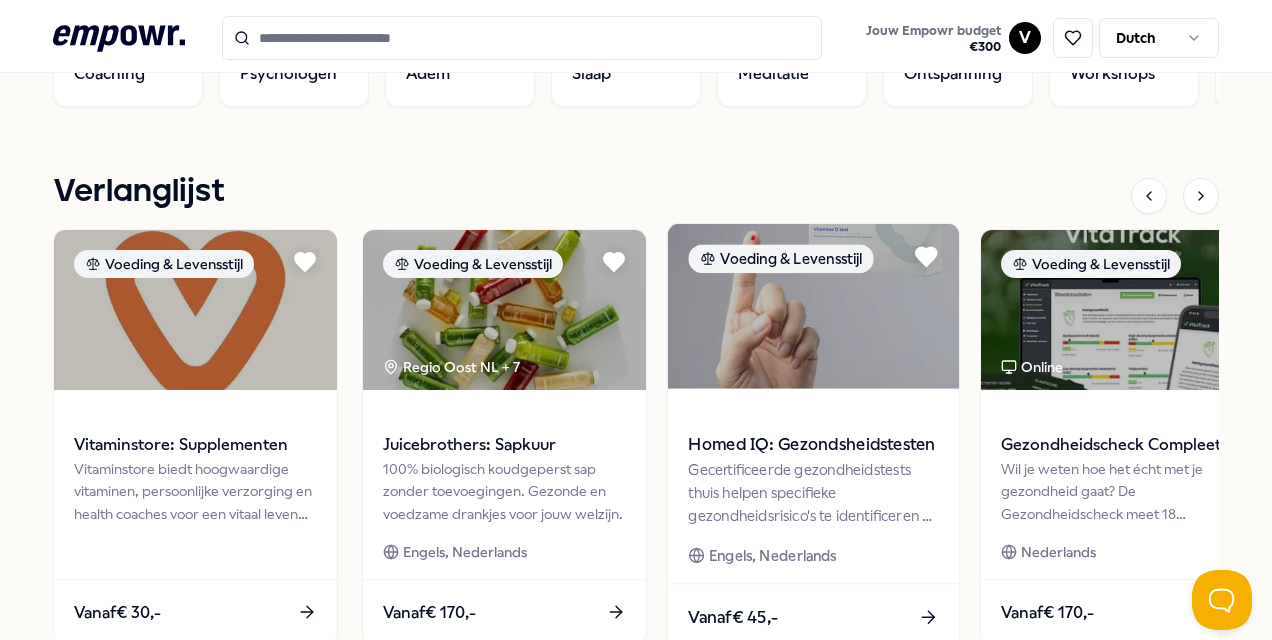 scroll, scrollTop: 900, scrollLeft: 0, axis: vertical 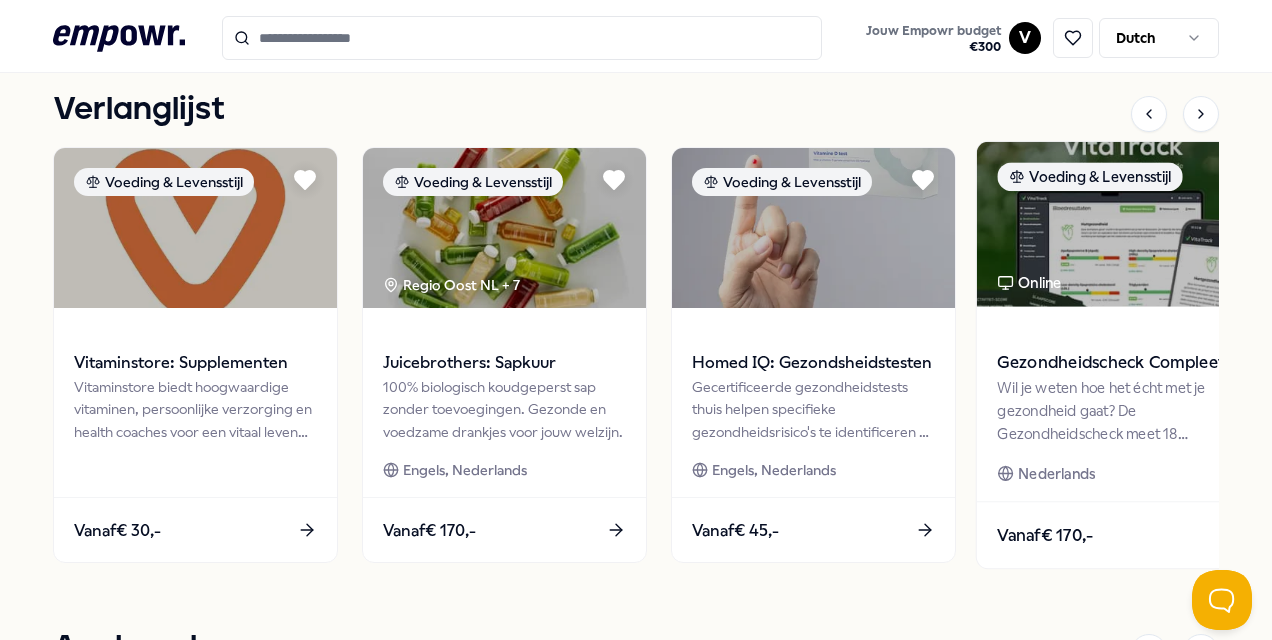click at bounding box center (1122, 224) 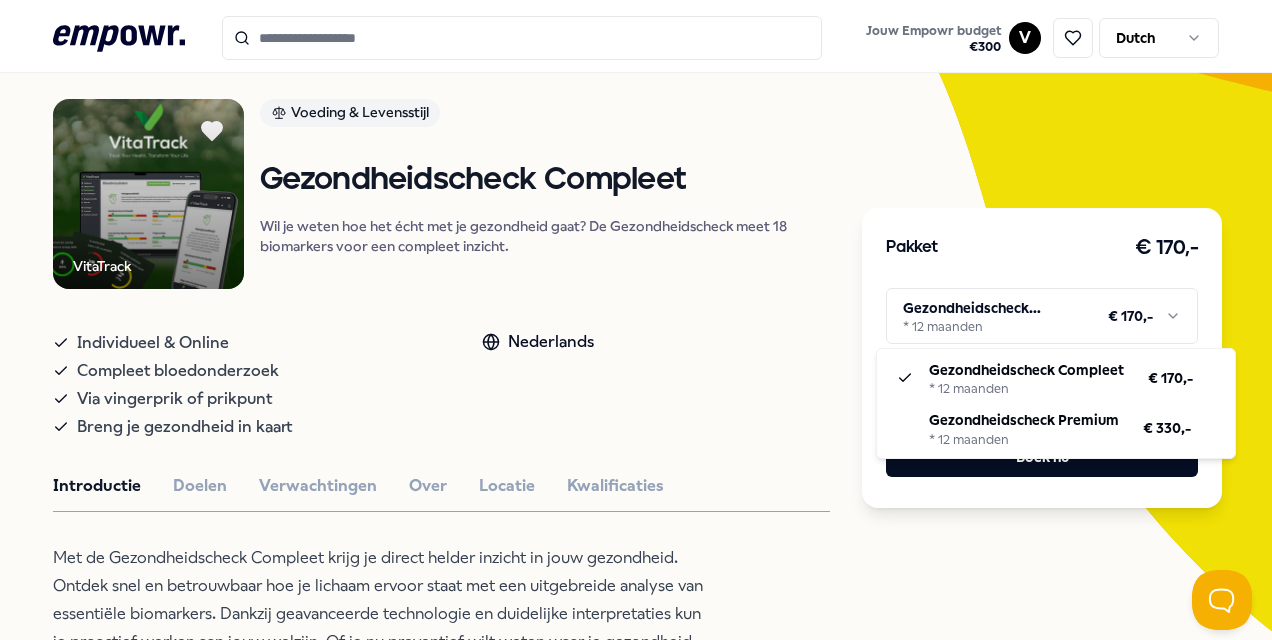 click on ".empowr-logo_svg__cls-1{fill:#03032f} Jouw Empowr budget € 300 V Dutch Alle categorieën   Self-care library Terug VitaTrack Voeding & Levensstijl Gezondheidscheck Compleet Wil je weten hoe het écht met je gezondheid gaat? De Gezondheidscheck meet 18 biomarkers voor een compleet inzicht. Individueel & Online Compleet bloedonderzoek Via vingerprik of prikpunt Breng je gezondheid in kaart Nederlands Introductie Doelen Verwachtingen Over Locatie Kwalificaties Beoordelingen Ik wilde al een tijdje een compleet bloedonderzoek laten doen, maar wist niet waar ik moest beginnen. Via VitaTrack was het super makkelijk geregeld. De uitslagen waren overzichtelijk en ik kreeg duidelijke tips wat ik kon verbeteren. Ik voel me serieus fitter sinds ik wat dingen heb aangepast! Sanne Linda Deze check is echt een investering in jezelf. De analyses zijn gedetailleerd en je weet gelijk wat je kan doen om je waardes te verbeteren.  Ik ga dit zeker elk jaar herhalen. Tom Aanbevolen Coaching Online  * Online Engels, Nederlands" at bounding box center [636, 320] 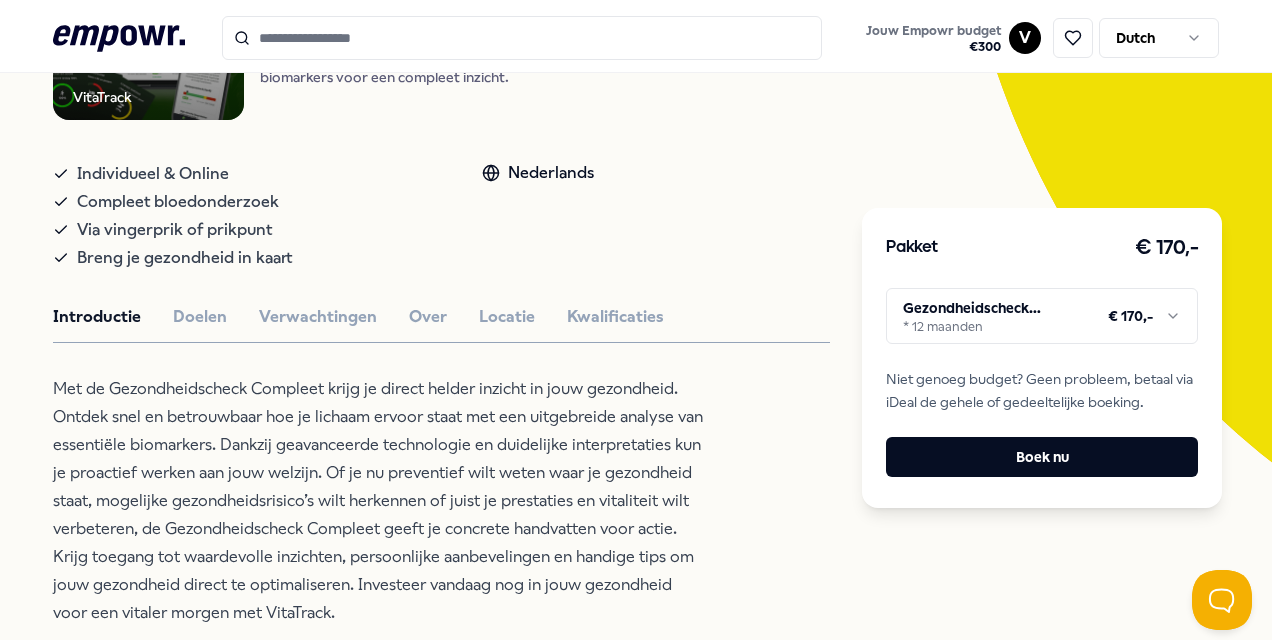 scroll, scrollTop: 329, scrollLeft: 0, axis: vertical 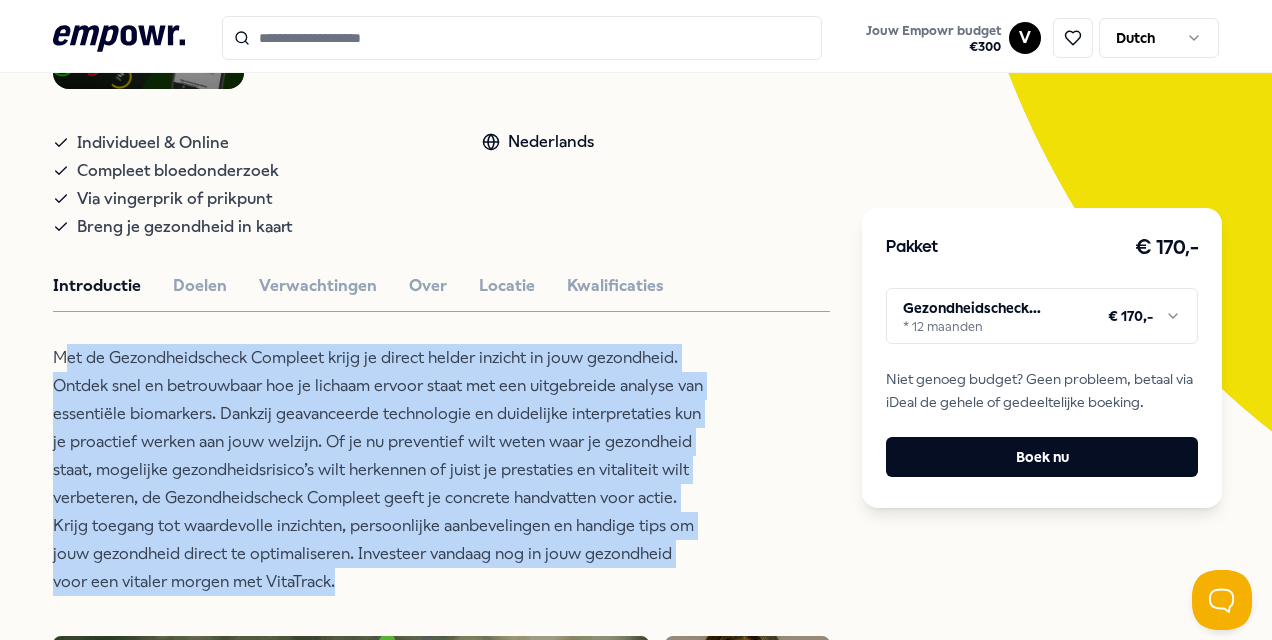 drag, startPoint x: 63, startPoint y: 362, endPoint x: 704, endPoint y: 582, distance: 677.70276 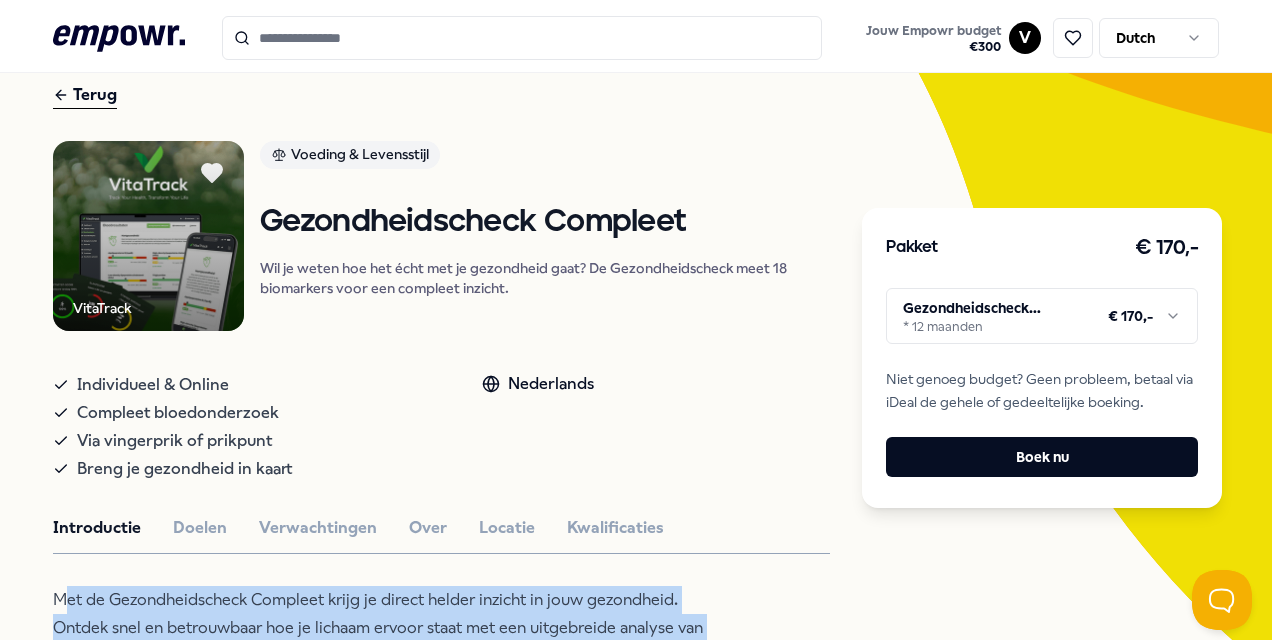 scroll, scrollTop: 0, scrollLeft: 0, axis: both 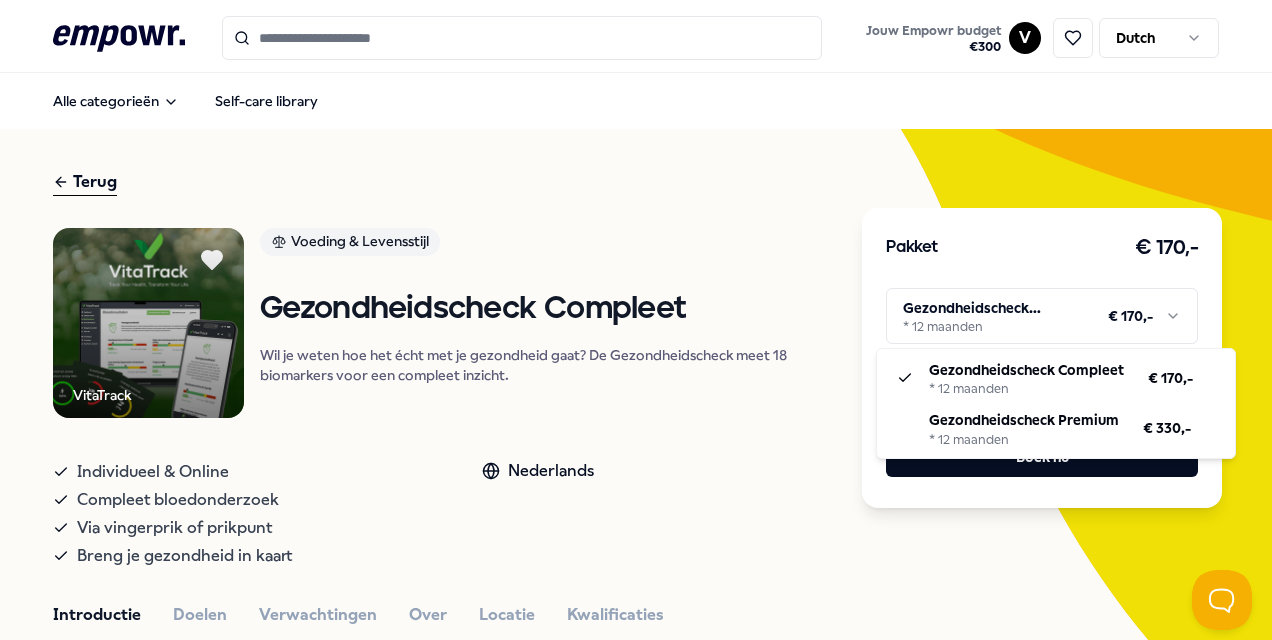 click on ".empowr-logo_svg__cls-1{fill:#03032f} Jouw Empowr budget € 300 V Dutch Alle categorieën   Self-care library Terug VitaTrack Voeding & Levensstijl Gezondheidscheck Compleet Wil je weten hoe het écht met je gezondheid gaat? De Gezondheidscheck meet 18 biomarkers voor een compleet inzicht. Individueel & Online Compleet bloedonderzoek Via vingerprik of prikpunt Breng je gezondheid in kaart Nederlands Introductie Doelen Verwachtingen Over Locatie Kwalificaties Beoordelingen Ik wilde al een tijdje een compleet bloedonderzoek laten doen, maar wist niet waar ik moest beginnen. Via VitaTrack was het super makkelijk geregeld. De uitslagen waren overzichtelijk en ik kreeg duidelijke tips wat ik kon verbeteren. Ik voel me serieus fitter sinds ik wat dingen heb aangepast! Sanne Linda Deze check is echt een investering in jezelf. De analyses zijn gedetailleerd en je weet gelijk wat je kan doen om je waardes te verbeteren.  Ik ga dit zeker elk jaar herhalen. Tom Aanbevolen Coaching Online  * Online Engels, Nederlands" at bounding box center (636, 320) 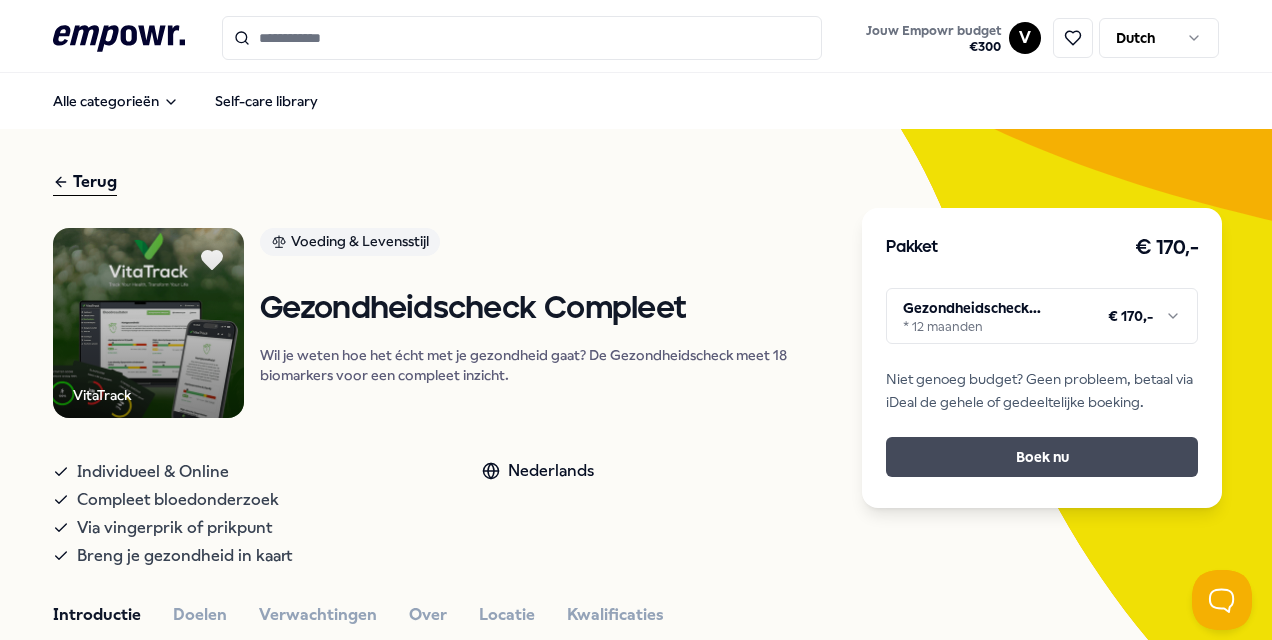 click on "Boek nu" at bounding box center [1042, 457] 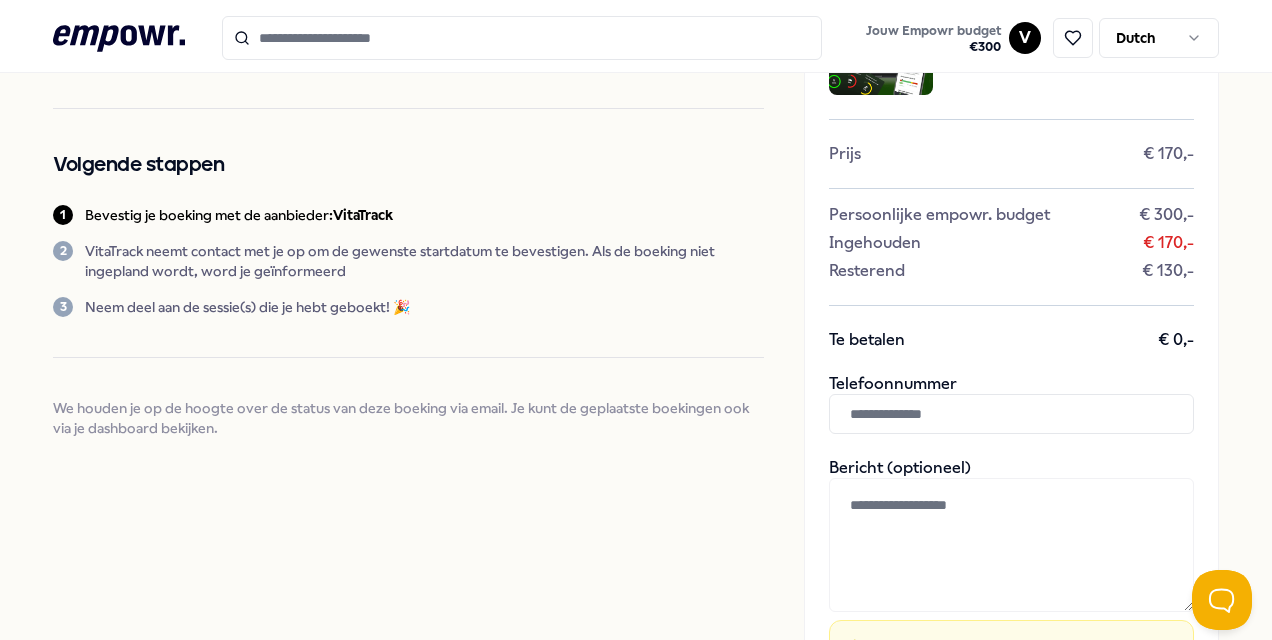 scroll, scrollTop: 200, scrollLeft: 0, axis: vertical 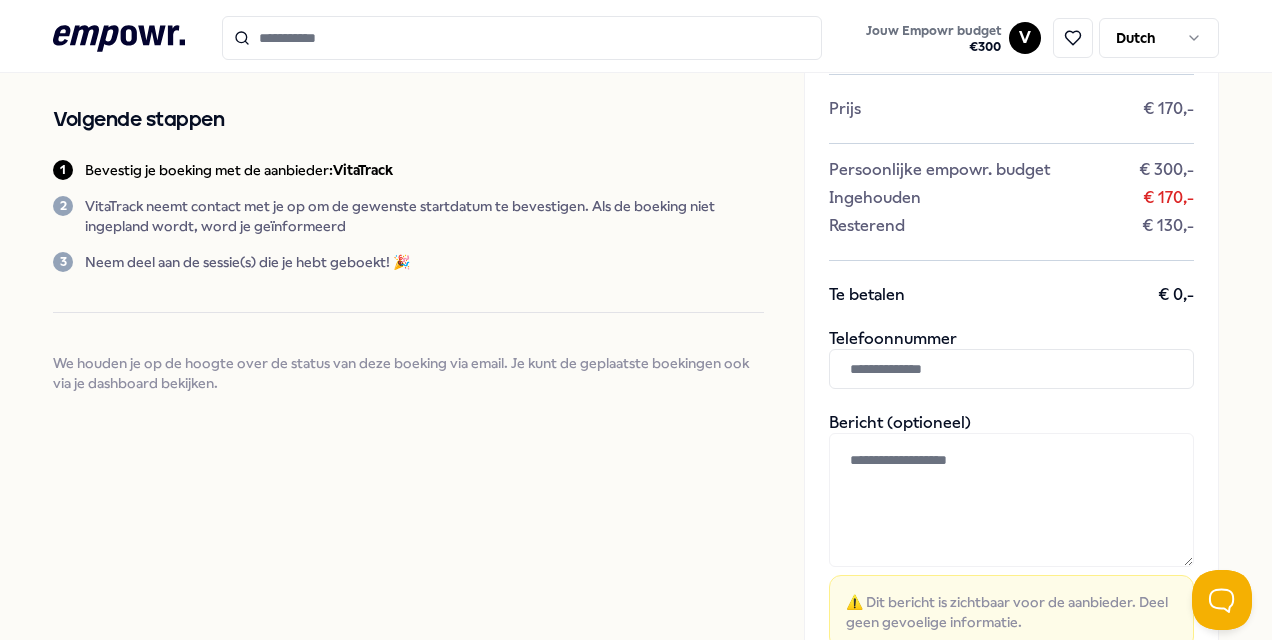 click at bounding box center (1011, 369) 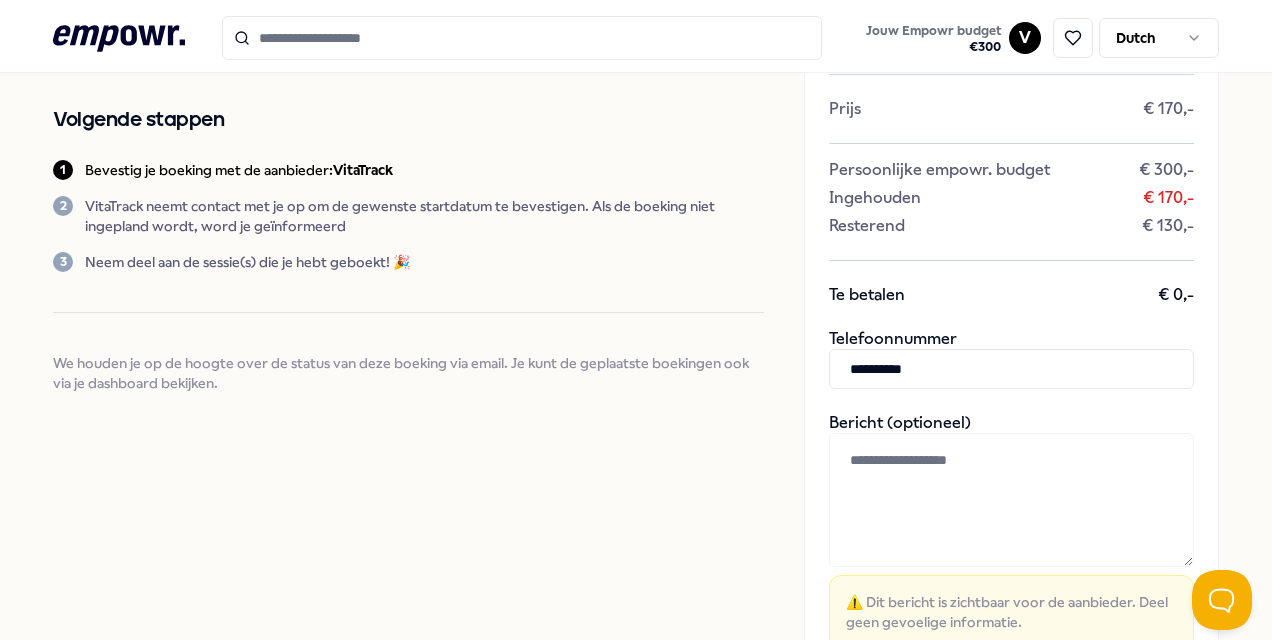 type on "**********" 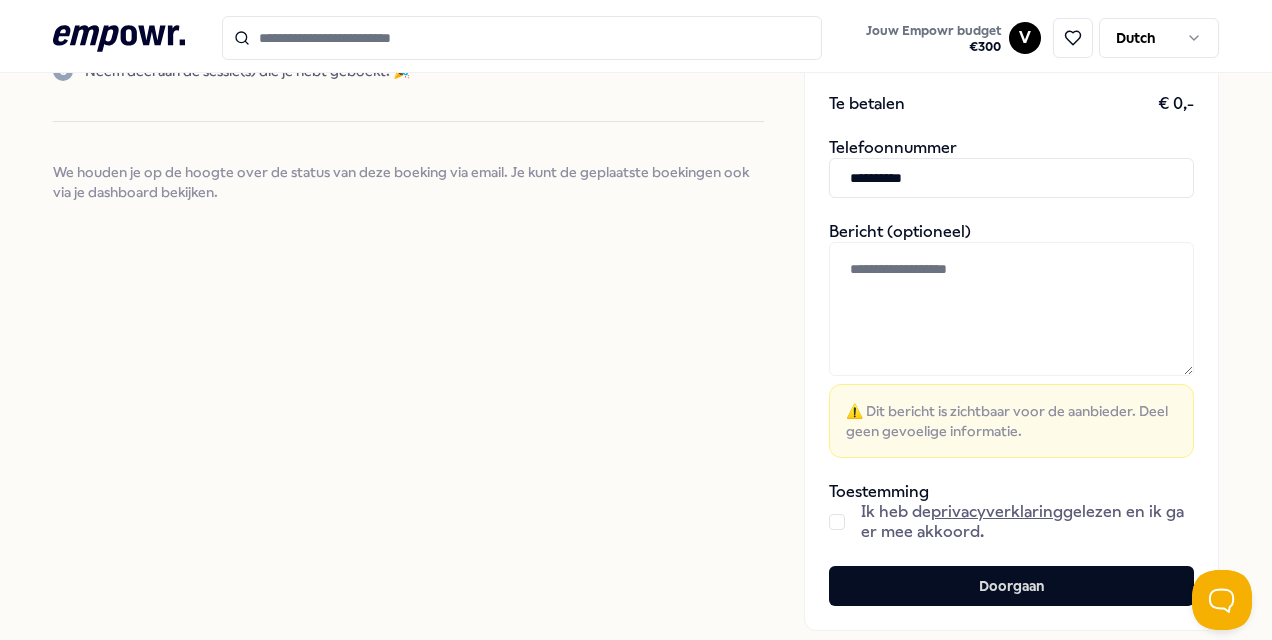 scroll, scrollTop: 400, scrollLeft: 0, axis: vertical 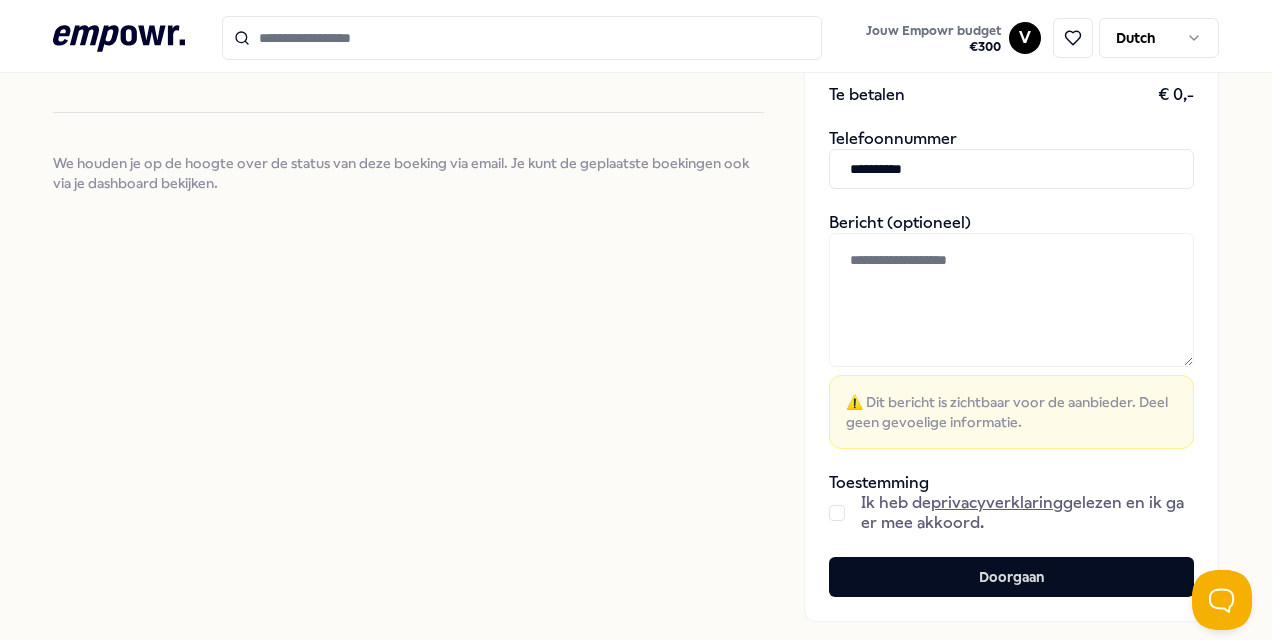 click at bounding box center (837, 513) 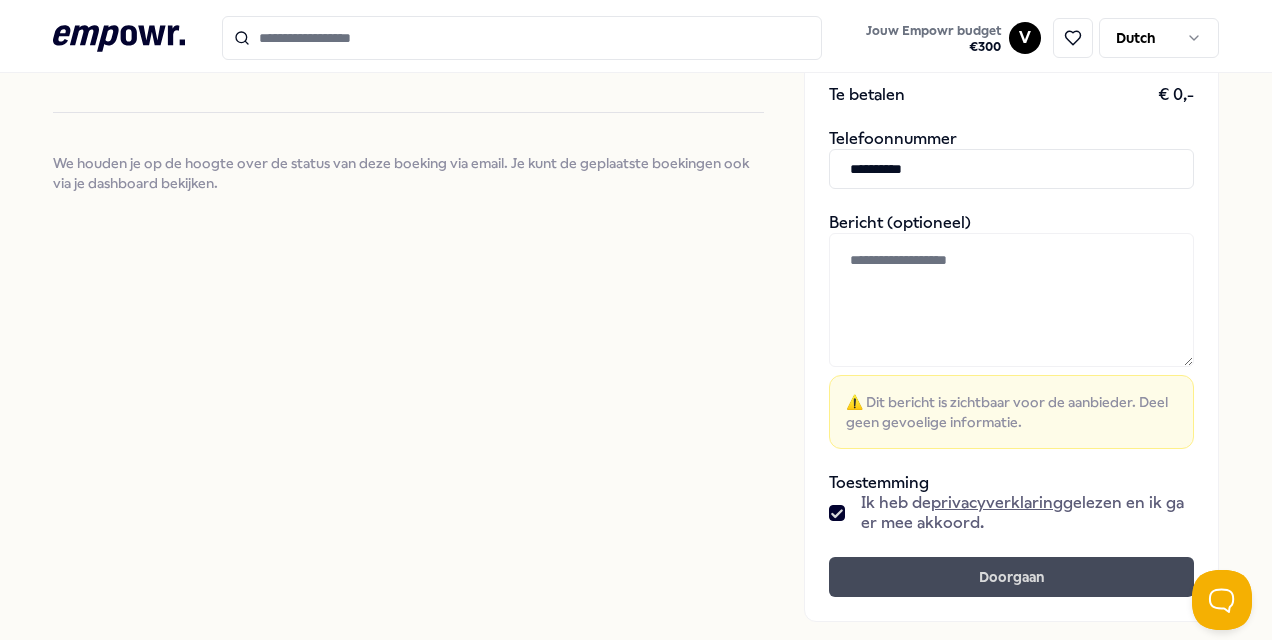 click on "Doorgaan" at bounding box center [1011, 577] 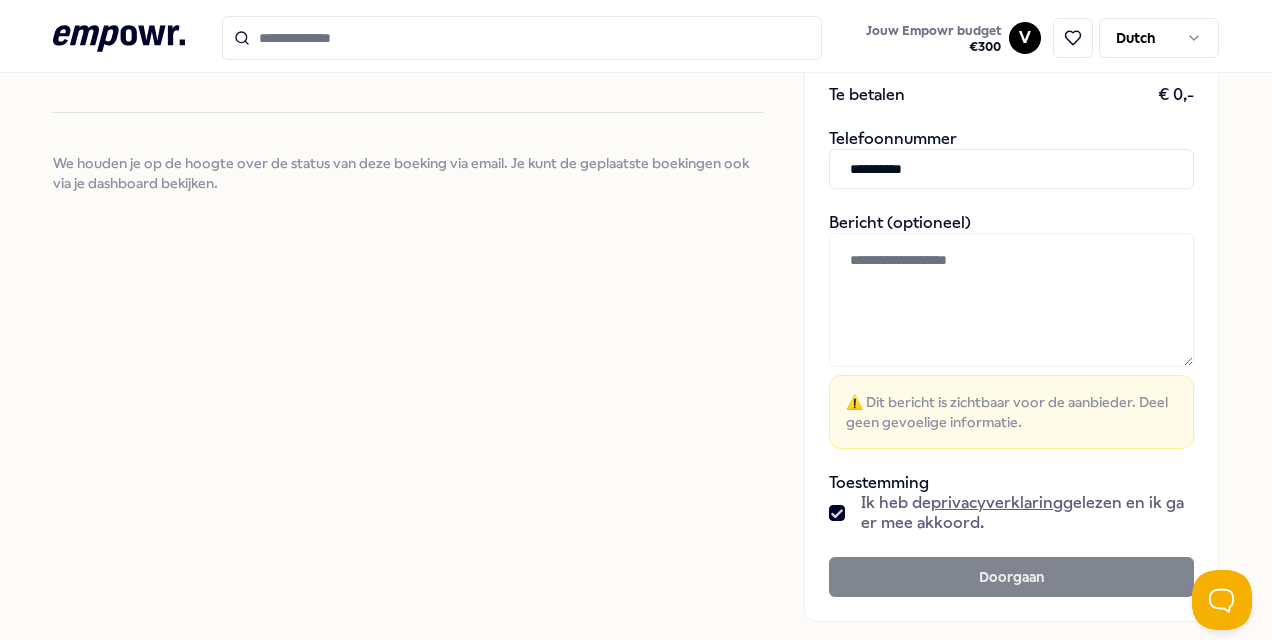 click on "Doorgaan" at bounding box center (1011, 577) 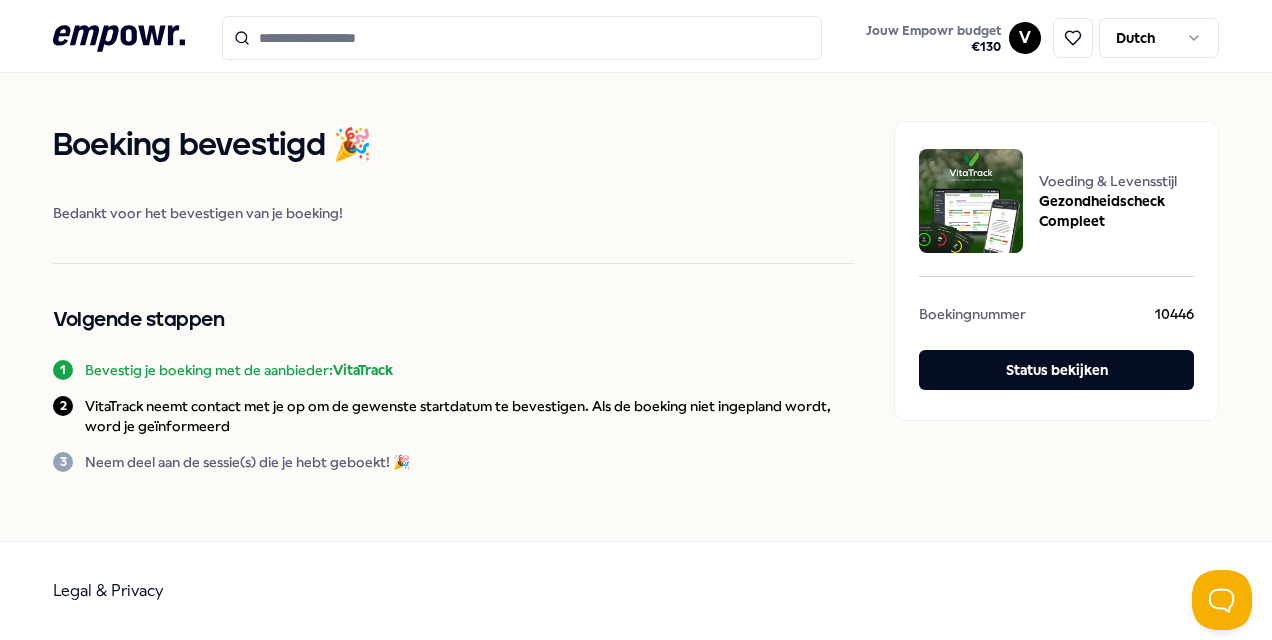 scroll, scrollTop: 0, scrollLeft: 0, axis: both 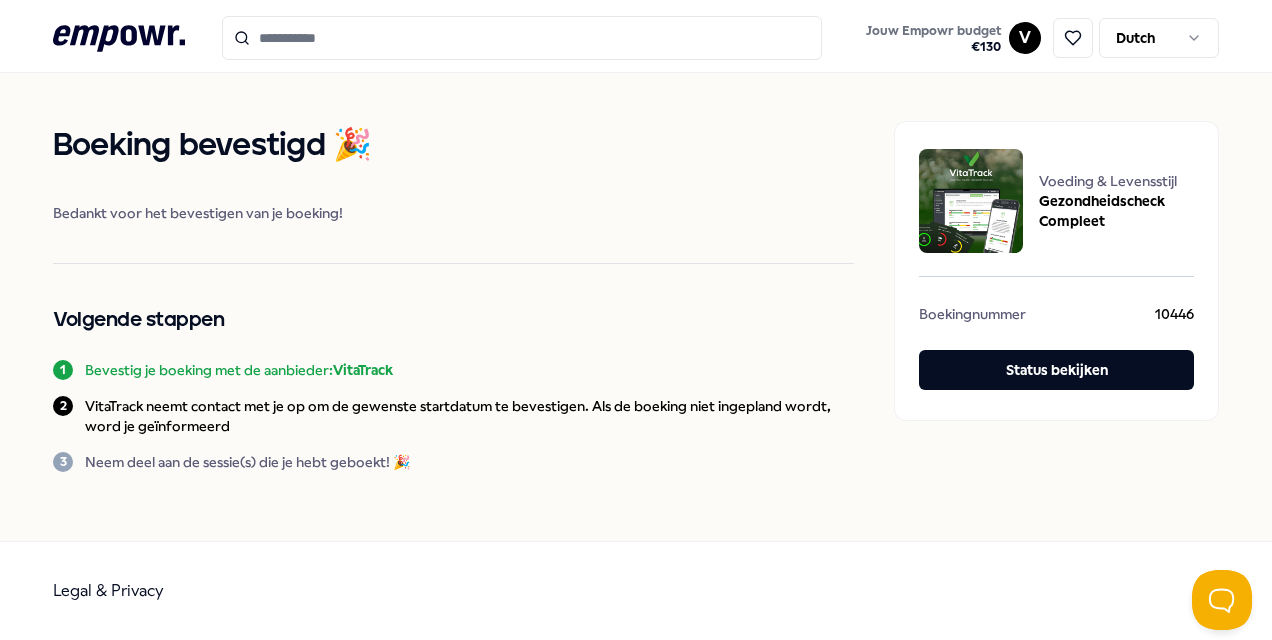 click 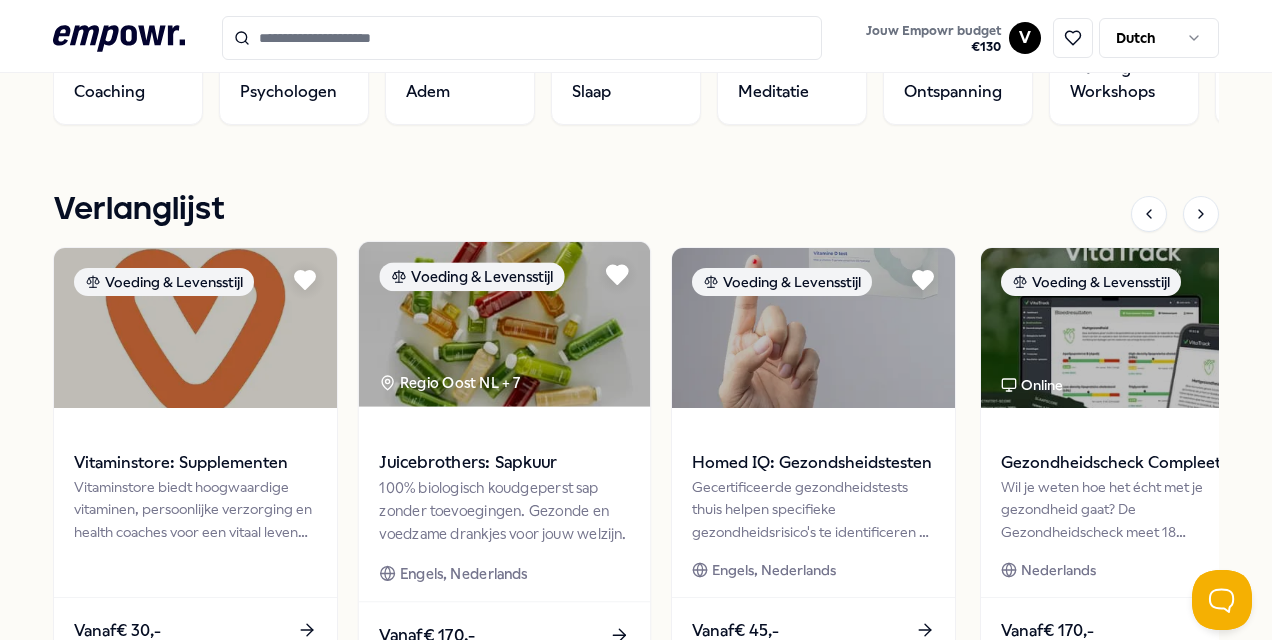 scroll, scrollTop: 900, scrollLeft: 0, axis: vertical 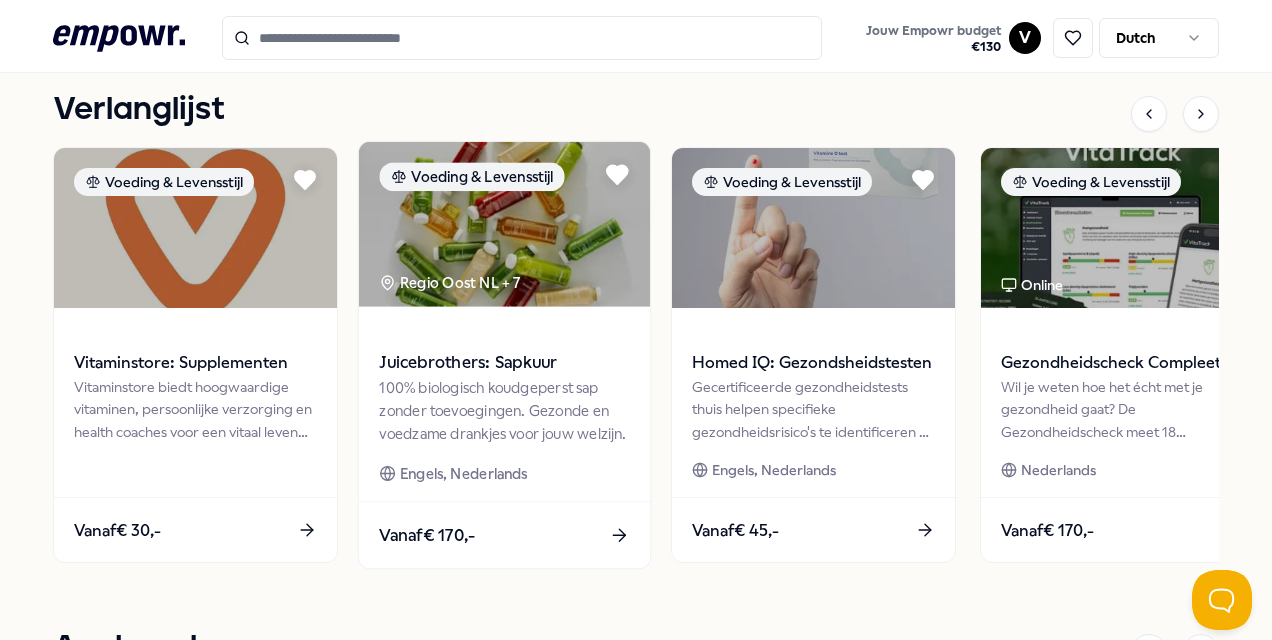 click on "Juicebrothers: Sapkuur" at bounding box center [504, 363] 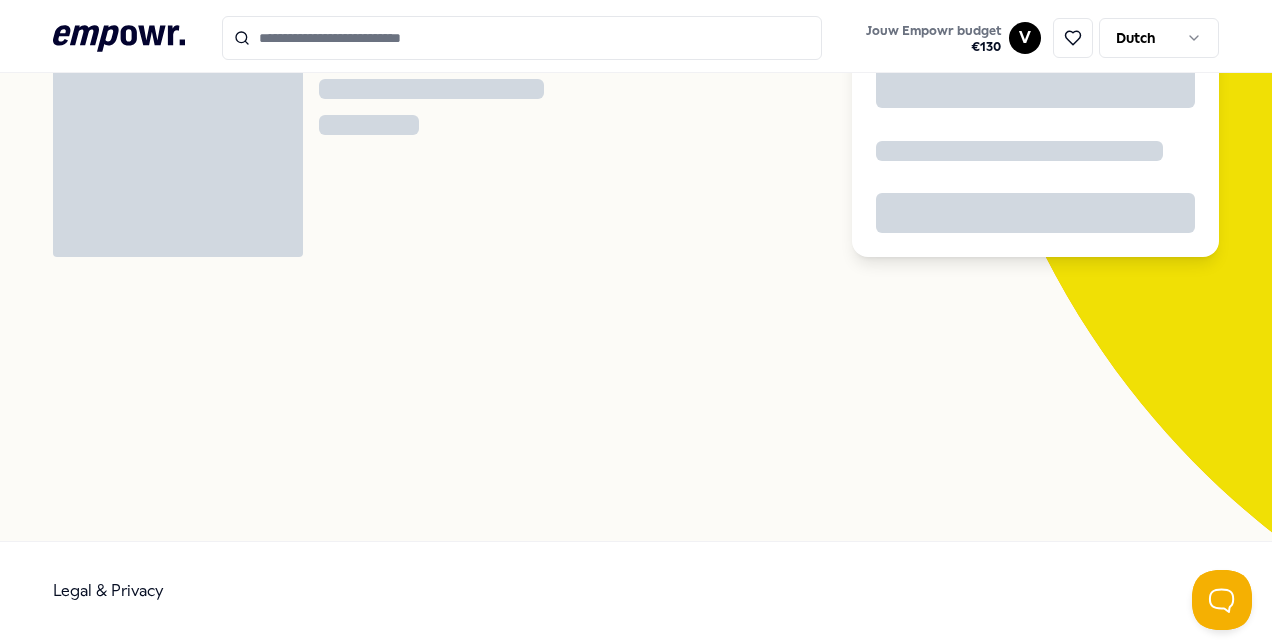 scroll, scrollTop: 129, scrollLeft: 0, axis: vertical 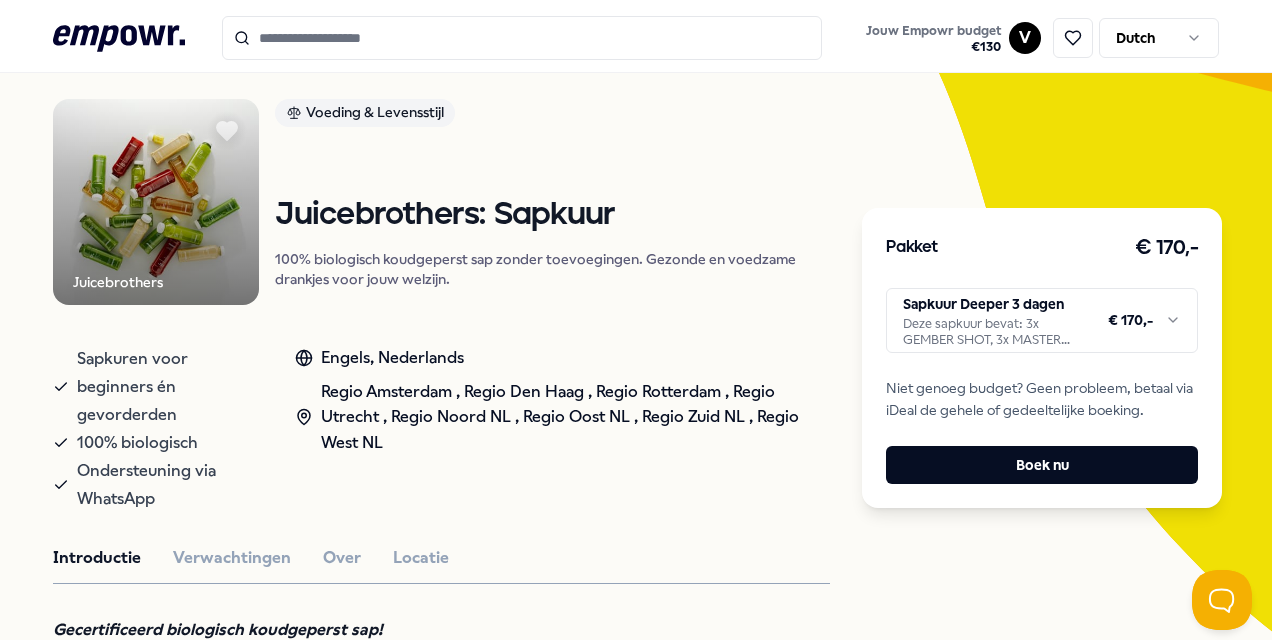 click on ".empowr-logo_svg__cls-1{fill:#03032f} Jouw Empowr budget € 130 V Dutch Alle categorieën   Self-care library Terug Juicebrothers Voeding & Levensstijl Juicebrothers: Sapkuur 100% biologisch koudgeperst sap zonder toevoegingen. Gezonde en voedzame drankjes voor jouw welzijn. Sapkuren voor beginners én gevorderden 100% biologisch Ondersteuning via WhatsApp Engels, Nederlands Regio [CITY], Regio [CITY], Regio [CITY], Regio [CITY], Regio [CITY], Regio [CITY], Regio [CITY], Regio [CITY]  Introductie Verwachtingen Over Locatie Gecertificeerd biologisch koudgeperst sap! Onze missie is om de superkrachten van koudgeperst sap naar zo veel mogelijk mensen te brengen. Onze producten bevatten een afwisseling van heerlijke vruchten en groenten in lekkere smaken. Voedzaam en zonder kunstmatige toevoegingen en conserveermiddelen. Ze zijn de perfecte gezonde toevoegingen voor jou lichaam. 100% biologisch. 100% koudgeperst 100% puur product Geen enkele toevoegingen. Aanbevolen Coaching Online" at bounding box center [636, 320] 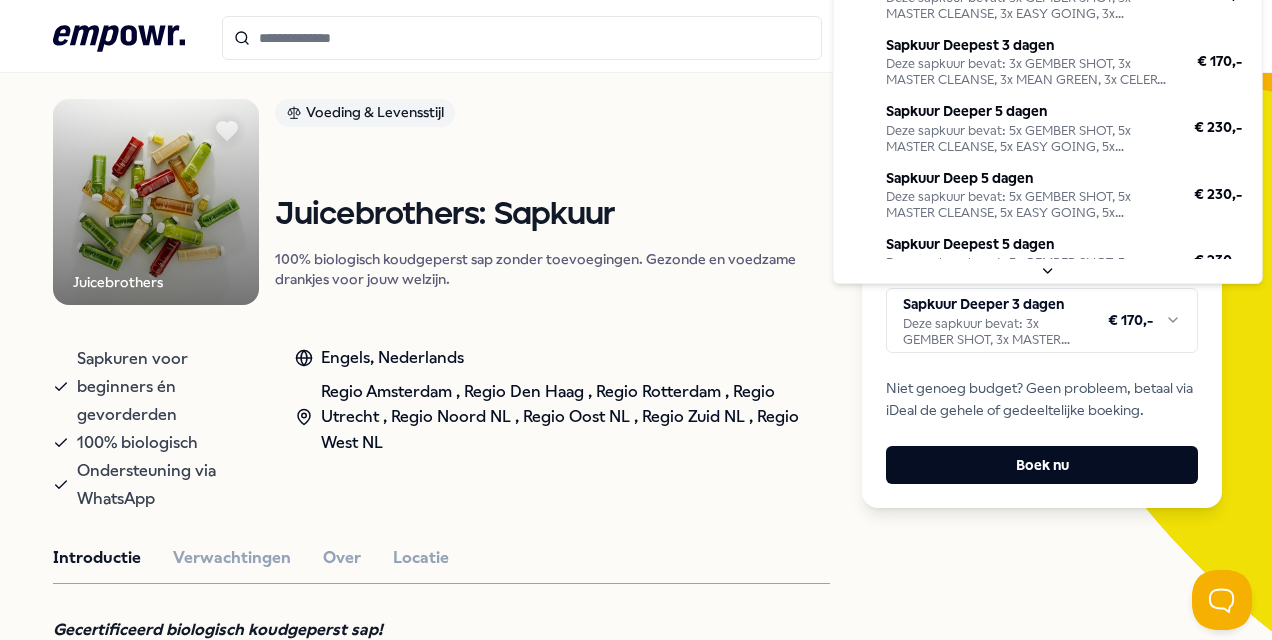 scroll, scrollTop: 48, scrollLeft: 0, axis: vertical 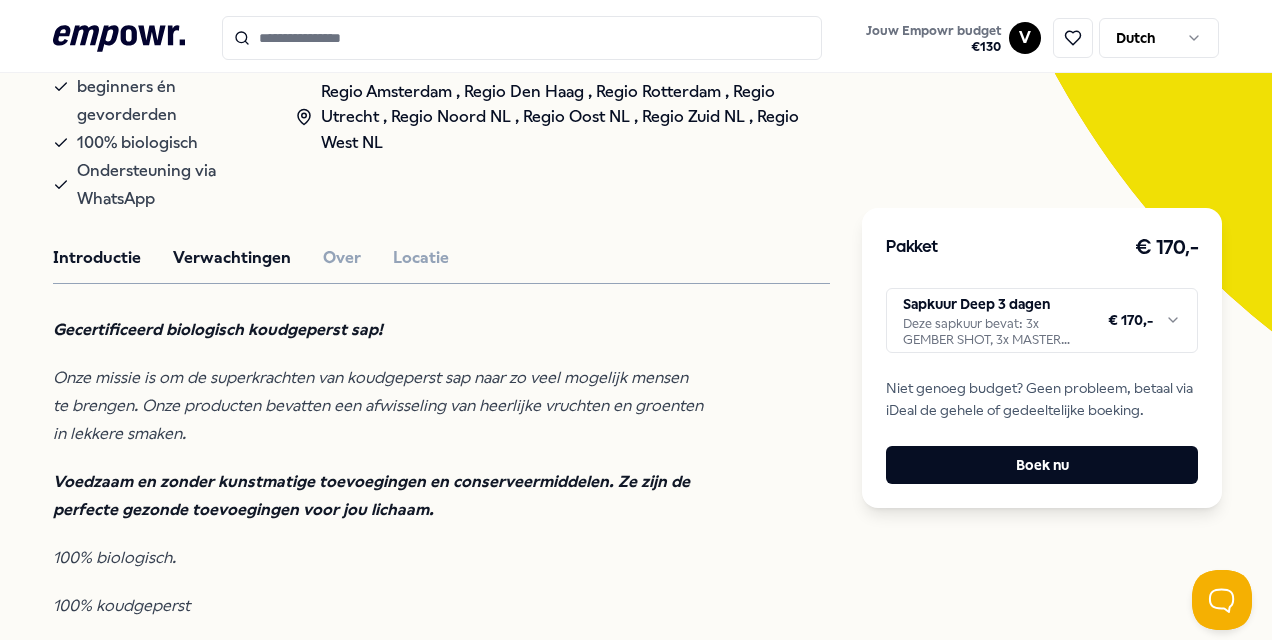 click on "Verwachtingen" at bounding box center (232, 258) 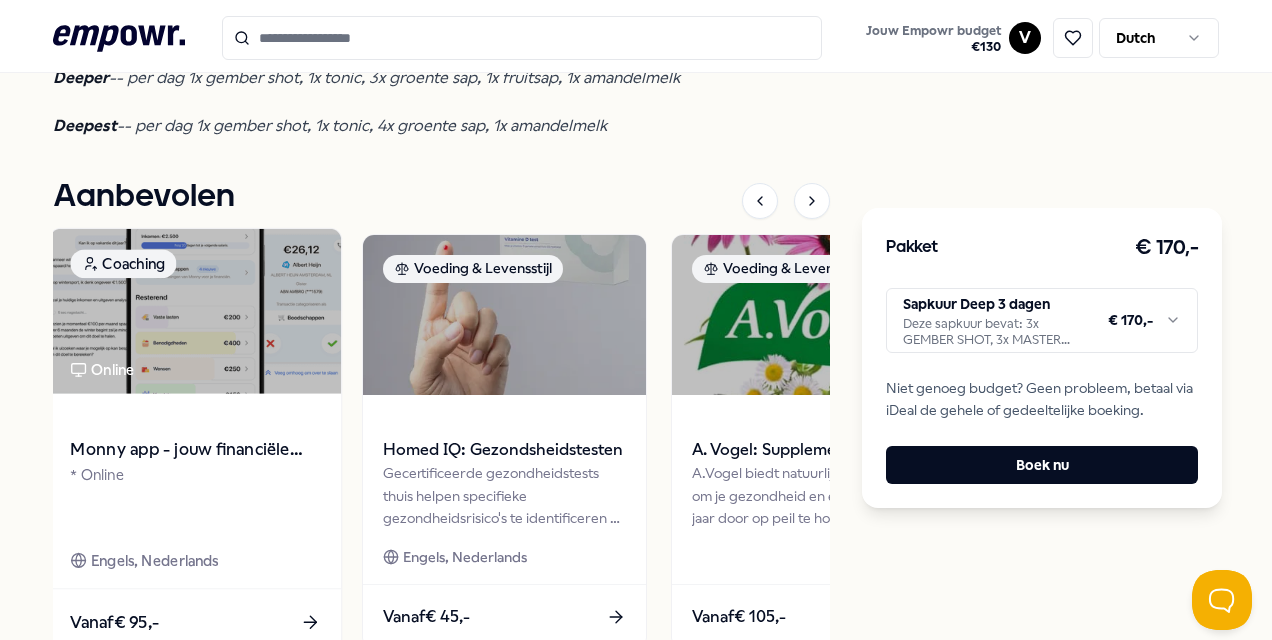 scroll, scrollTop: 1029, scrollLeft: 0, axis: vertical 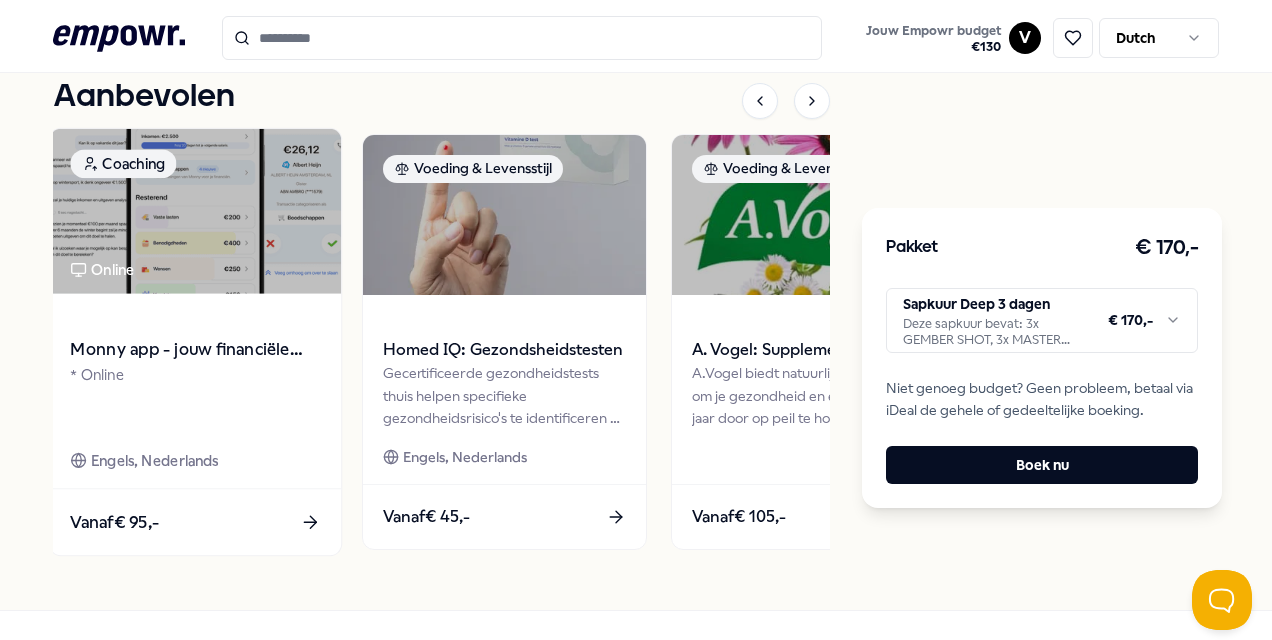 click on "Vanaf  € 95,-" at bounding box center [195, 522] 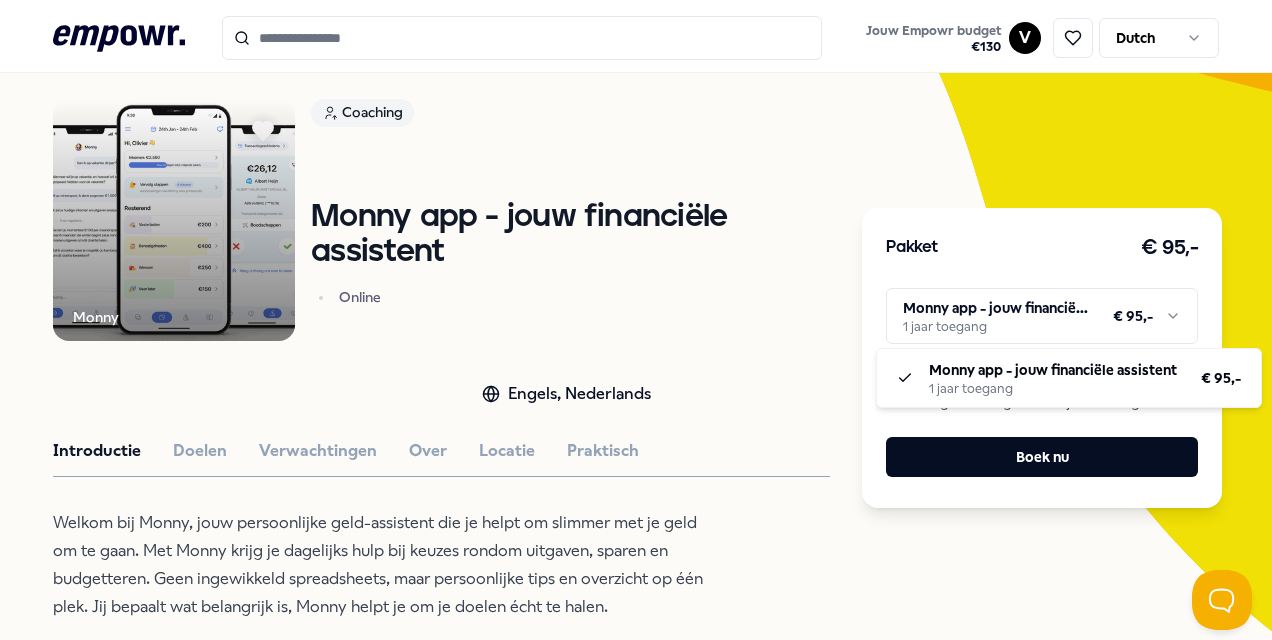 click on ".empowr-logo_svg__cls-1{fill:#03032f} Jouw Empowr budget € 130 V Dutch Alle categorieën   Self-care library Terug Monny Coaching Monny app - jouw financiële assistent Online Engels, Nederlands Introductie Doelen Verwachtingen Over Locatie Praktisch Welkom bij Monny, jouw persoonlijke geld-assistent die je helpt om slimmer met je geld om te gaan. Met Monny krijg je dagelijks hulp bij keuzes rondom uitgaven, sparen en budgetteren. Geen ingewikkeld spreadsheets, maar persoonlijke tips en overzicht op één plek. Jij bepaalt wat belangrijk is, Monny helpt je om je doelen écht te halen. Beoordelingen “Monny gaf me inzicht én rust. Het voelt goed om weer controle te hebben over mijn geld.” Sanne, [CITY], [AGE] “Ik kan eindelijk anoniem hulp krijgen bij mijn geldzaken. Vroeger schaamde ik me te veel om hulp te vragen, maar met Monny is dat anders.” Jeroen, [CITY], [AGE]  Fatima, [CITY], [AGE] Aanbevolen Coaching Online Monny app - jouw financiële assistent  * Online Engels, Nederlands Vanaf  € 95,-" at bounding box center [636, 320] 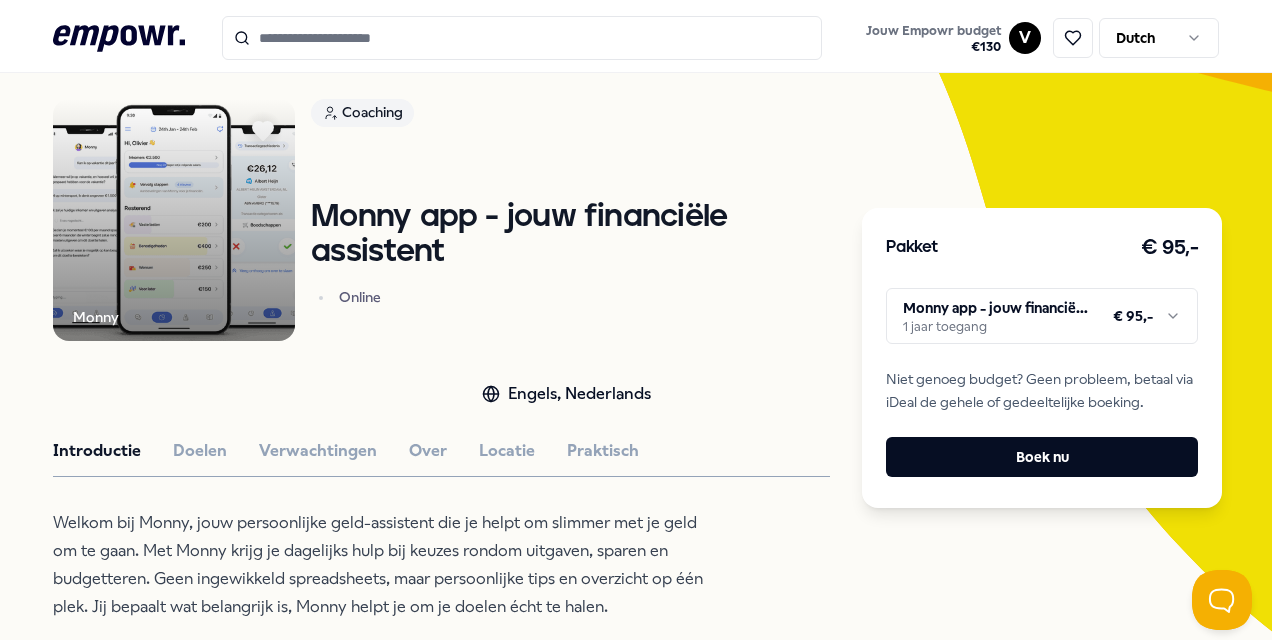 click at bounding box center (174, 220) 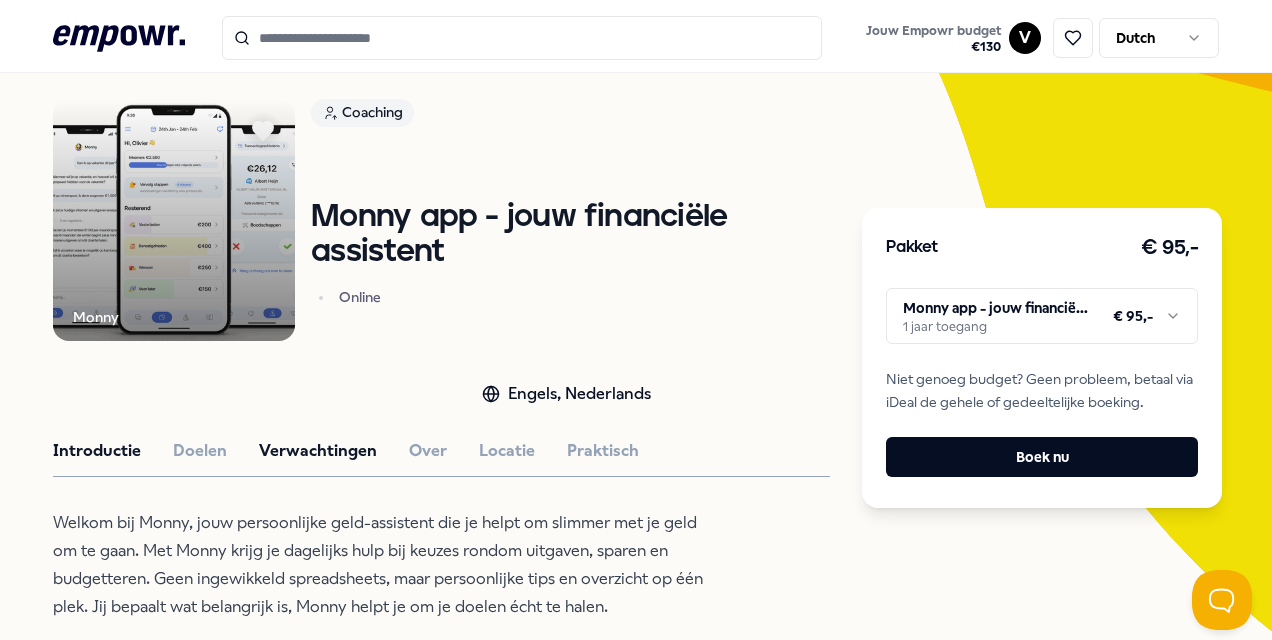 click on "Verwachtingen" at bounding box center (318, 451) 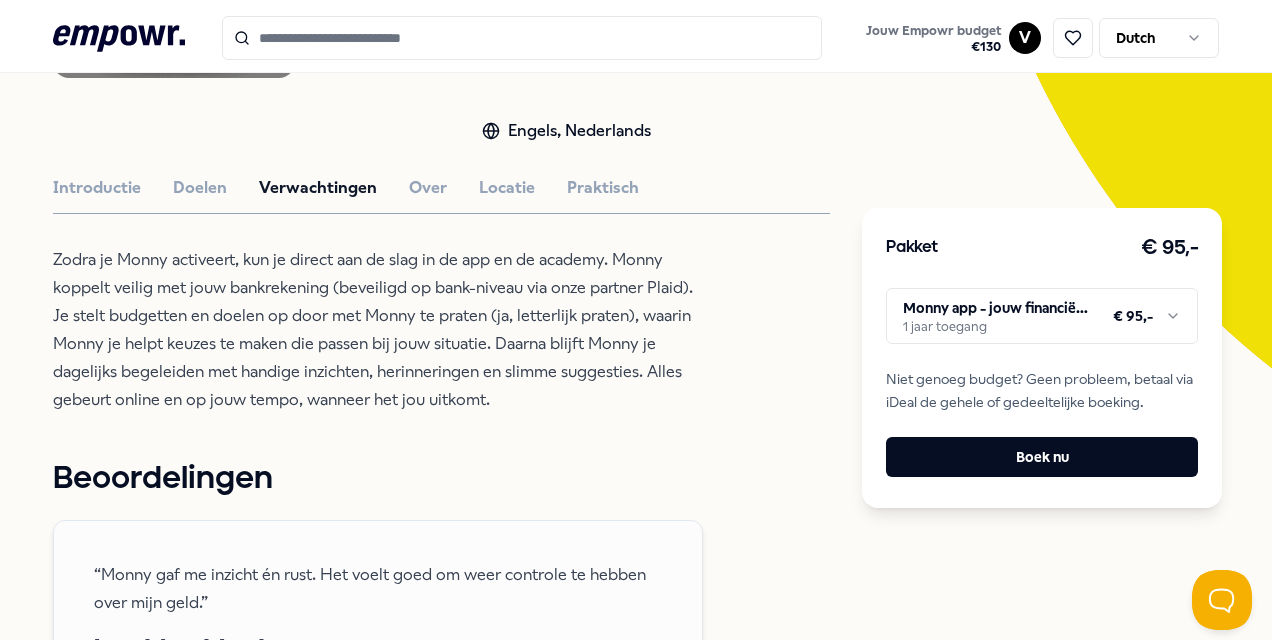 scroll, scrollTop: 129, scrollLeft: 0, axis: vertical 